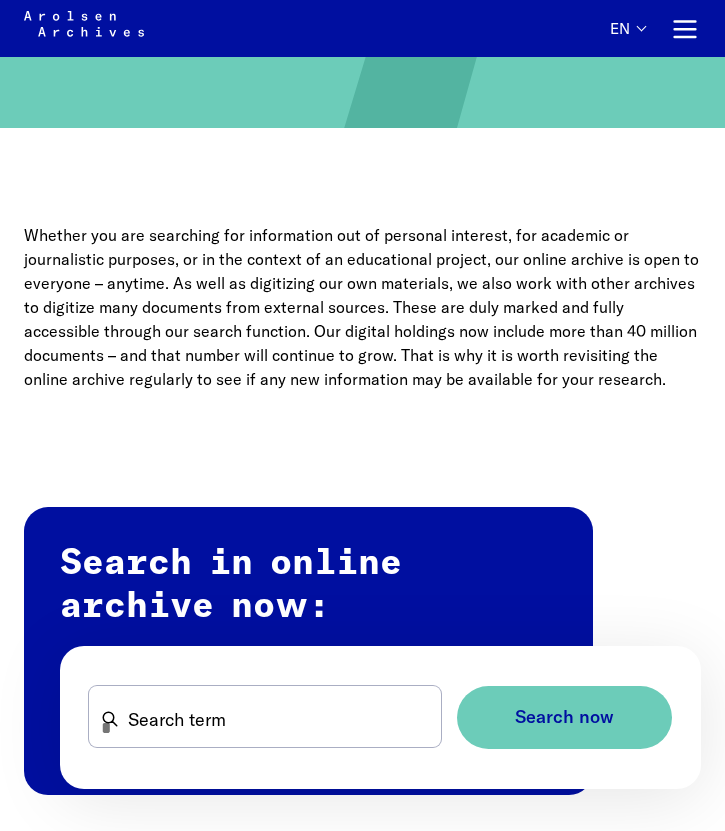 scroll, scrollTop: 860, scrollLeft: 0, axis: vertical 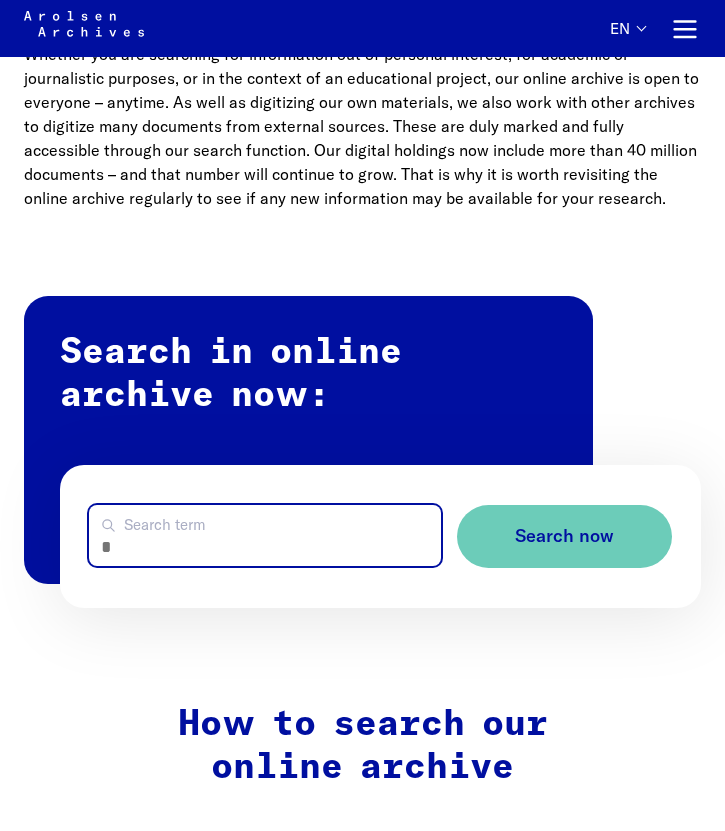click on "Search term" at bounding box center [265, 535] 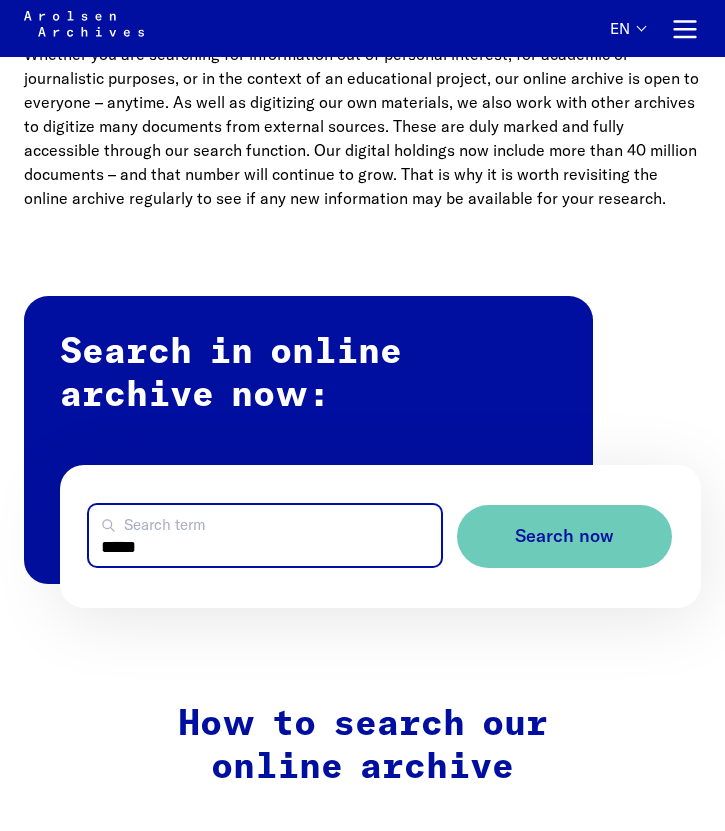 type on "*****" 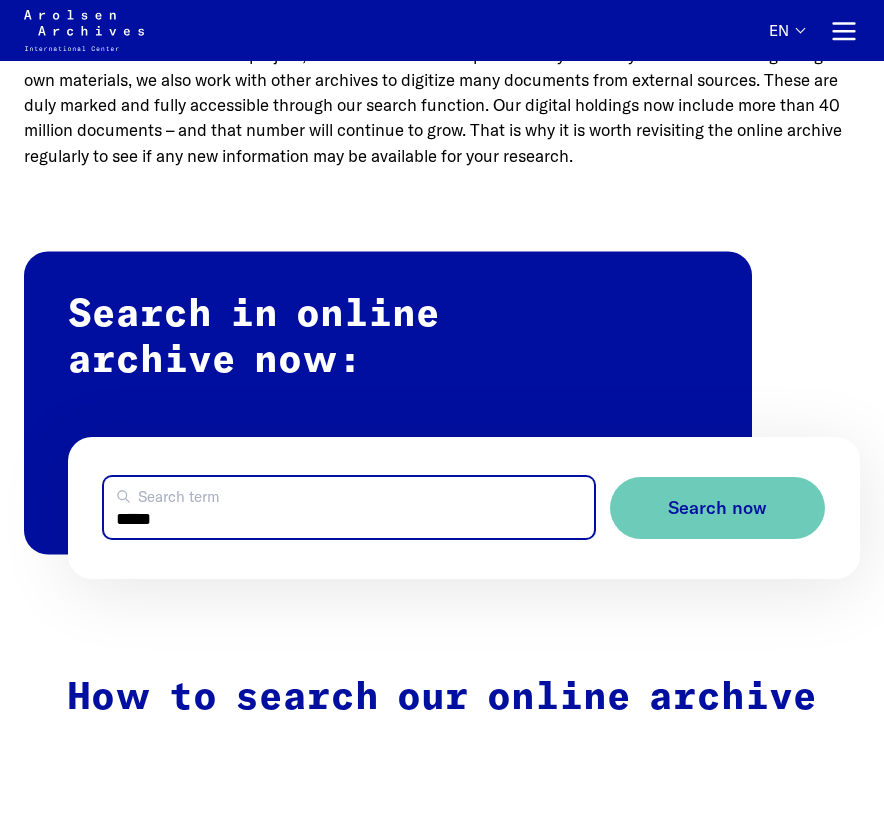 scroll, scrollTop: 888, scrollLeft: 0, axis: vertical 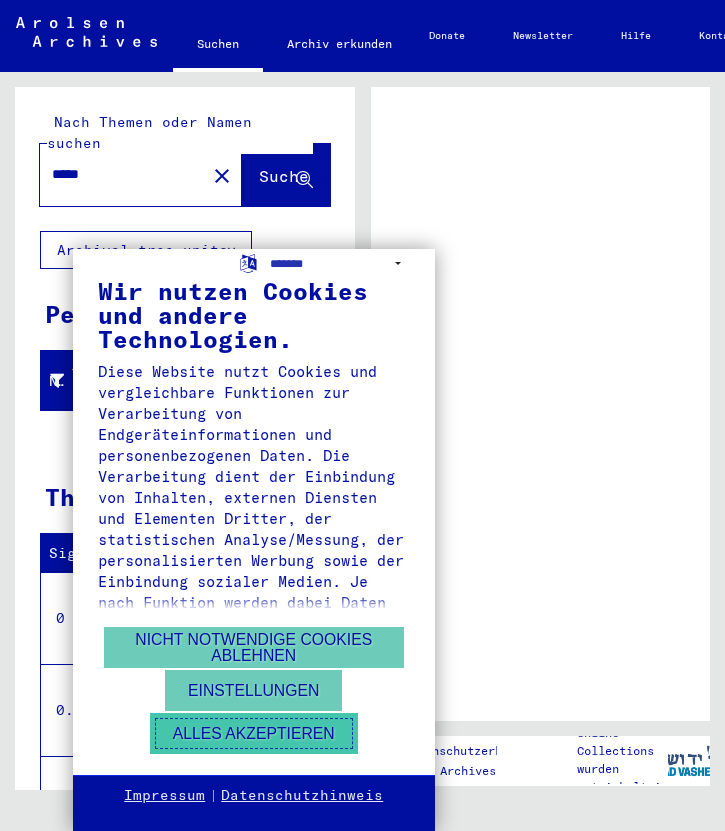 click on "Alles akzeptieren" at bounding box center [254, 733] 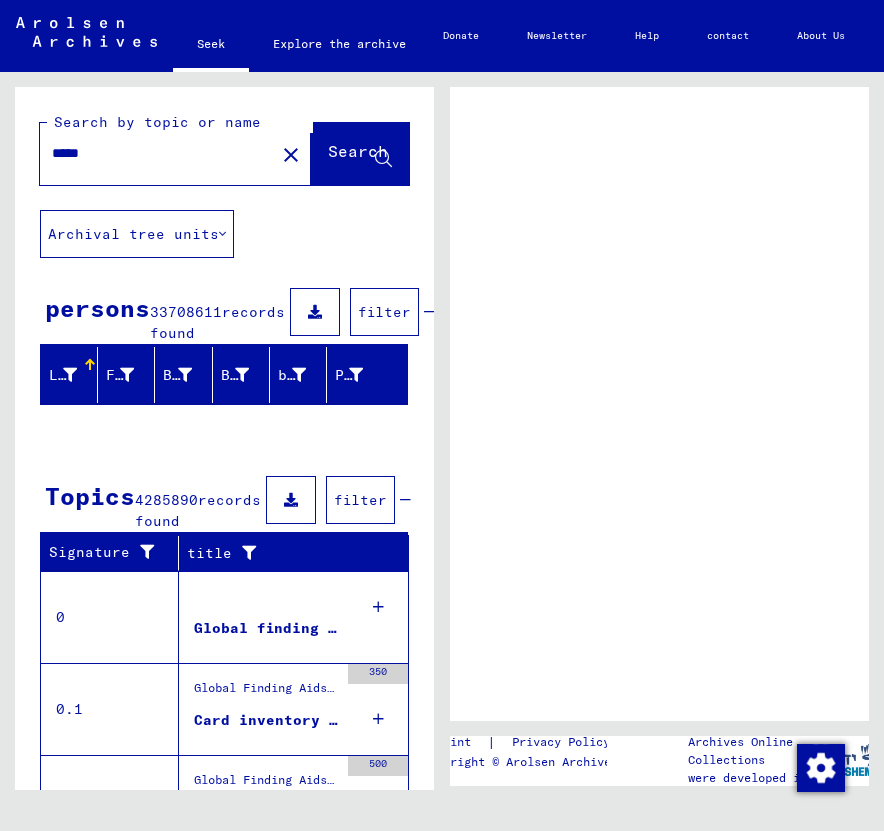 click on "*****" at bounding box center (157, 153) 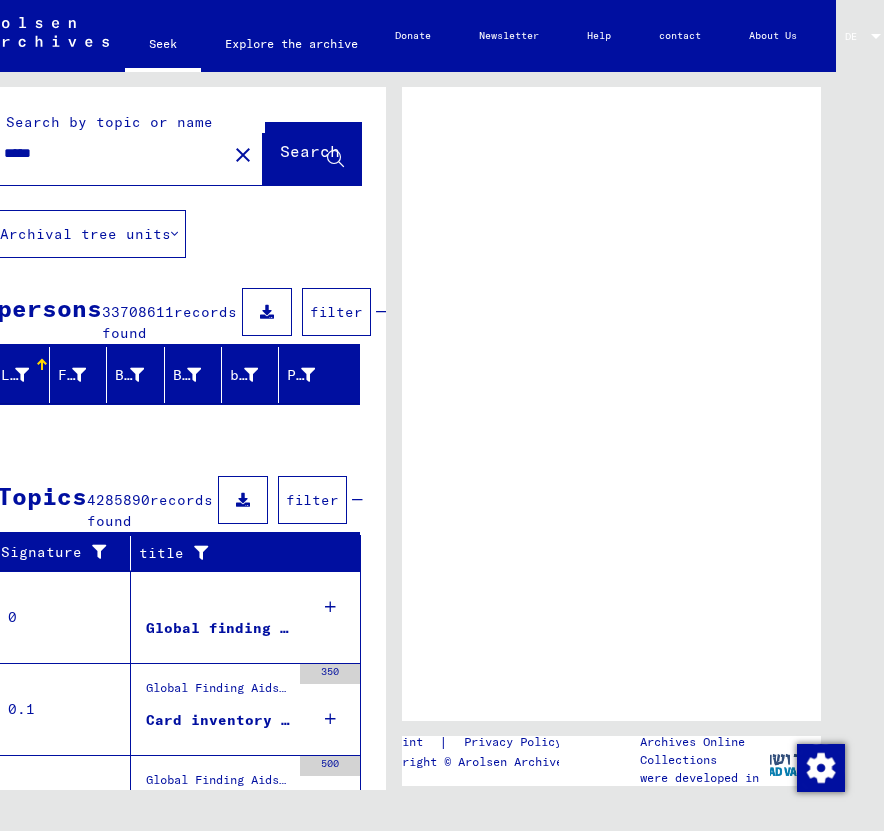 scroll, scrollTop: 0, scrollLeft: 89, axis: horizontal 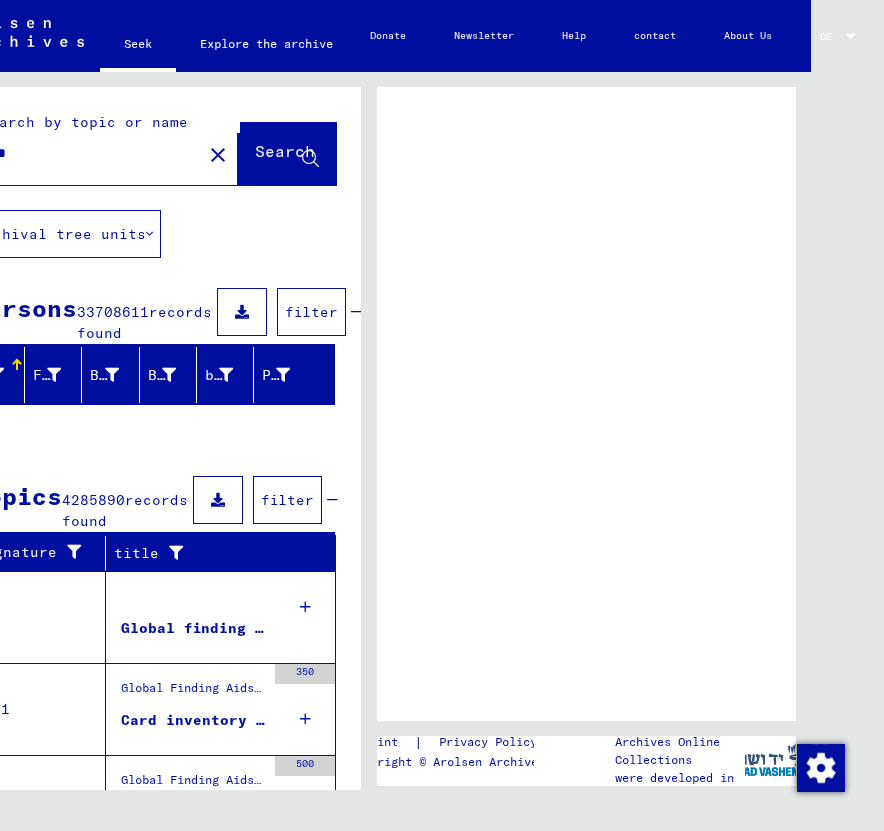 click on "DE" at bounding box center (831, 36) 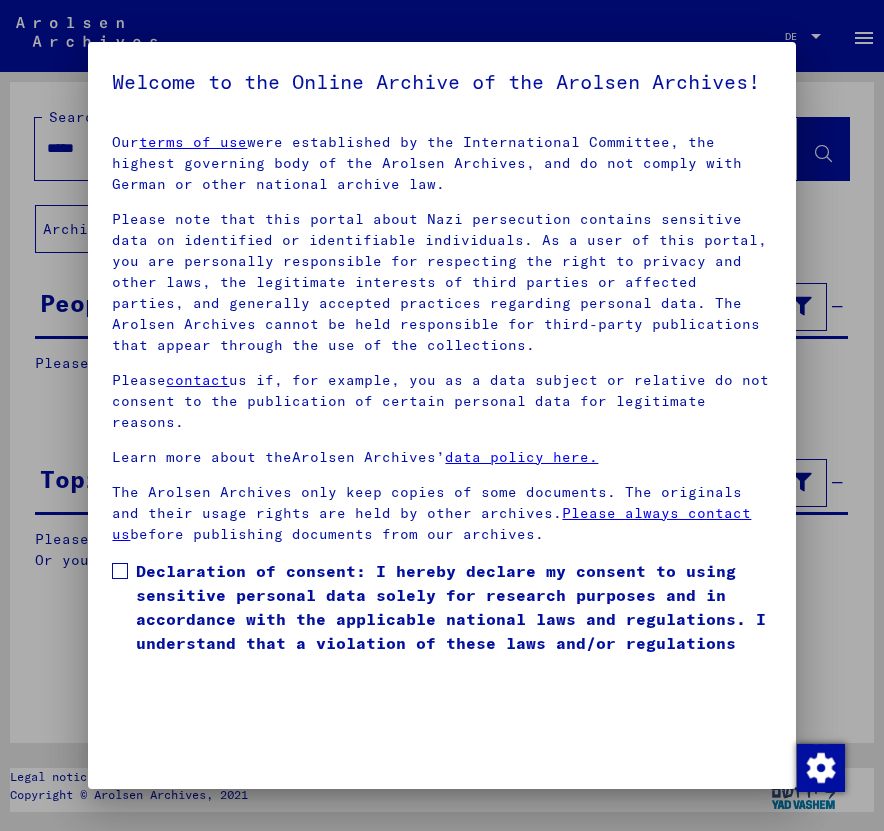 scroll, scrollTop: 58, scrollLeft: 0, axis: vertical 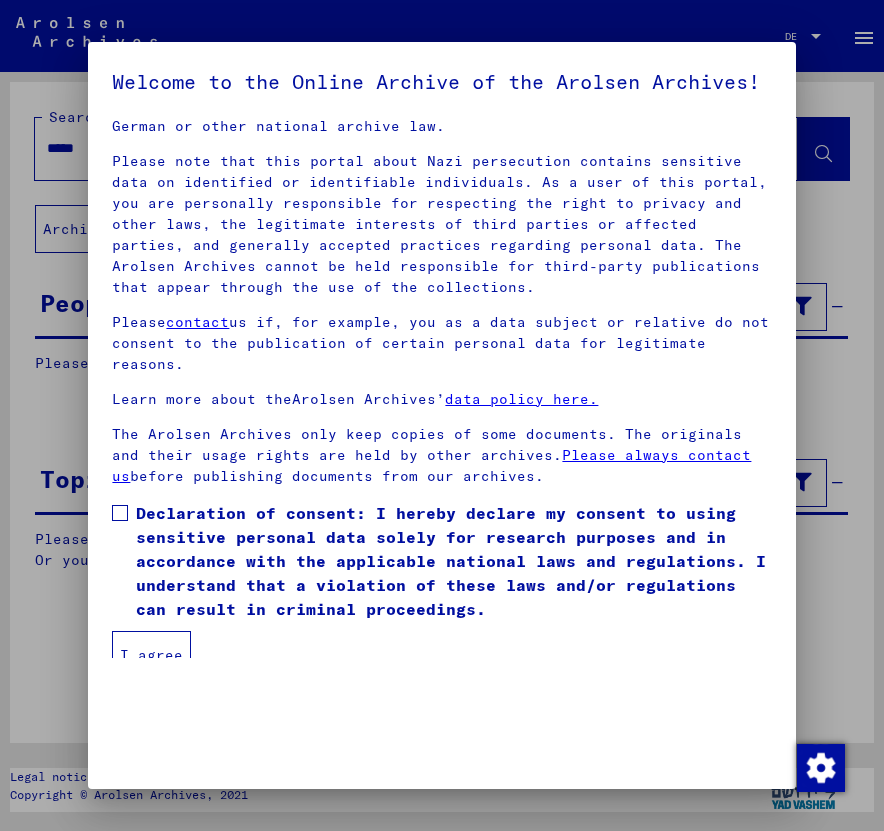 click at bounding box center [120, 513] 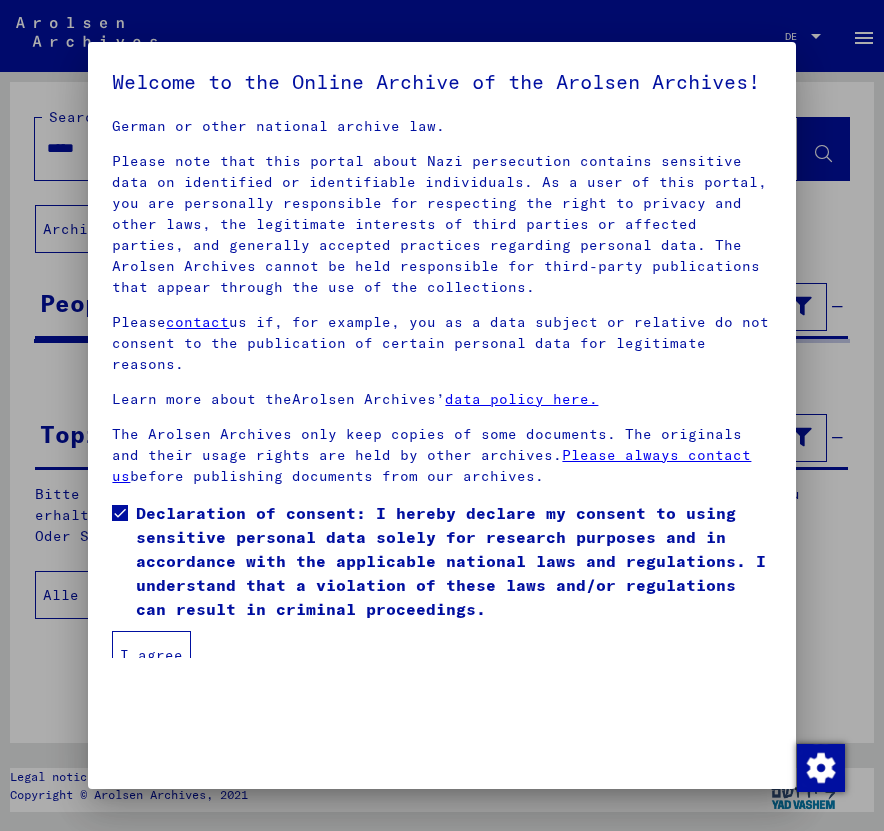 click on "I agree" at bounding box center (151, 655) 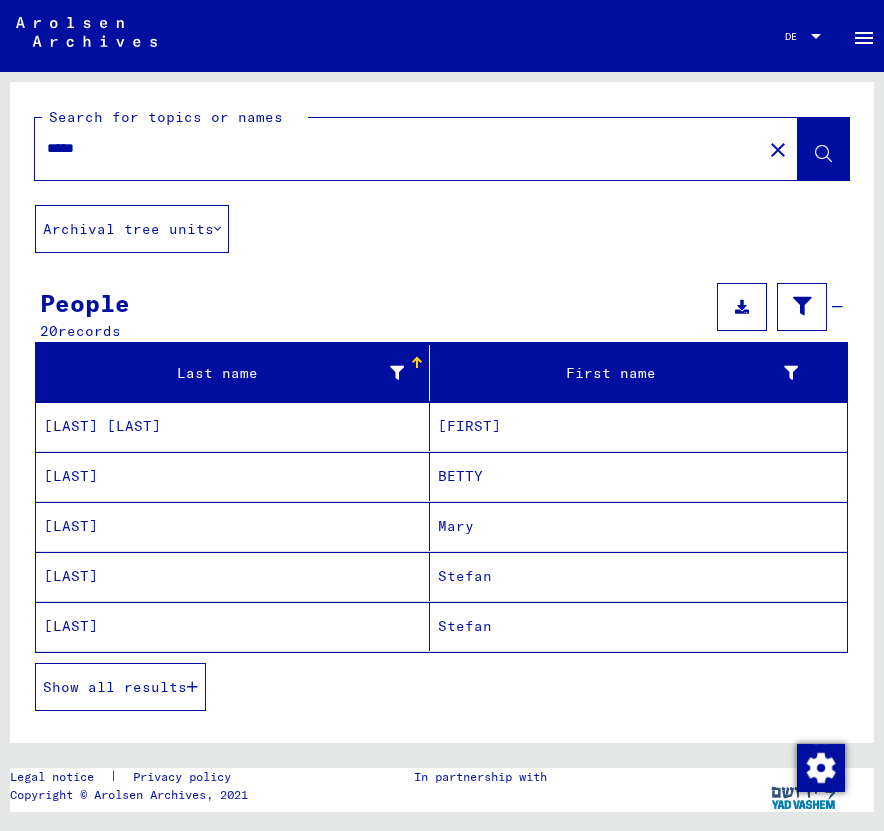 click on "Show all results" at bounding box center (115, 687) 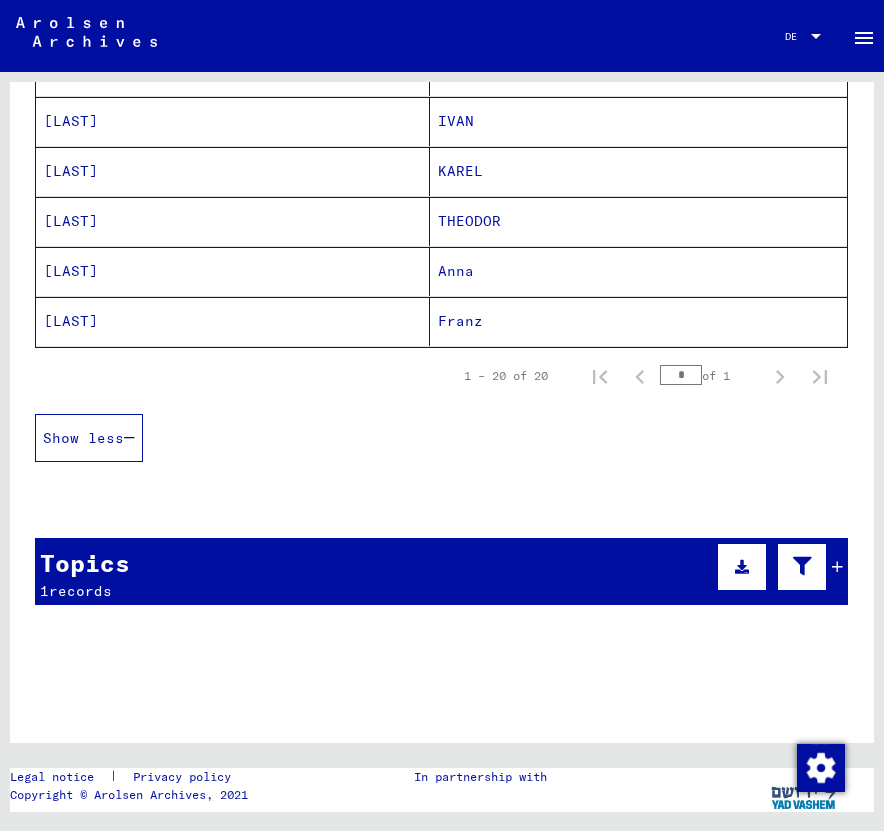 scroll, scrollTop: 1113, scrollLeft: 0, axis: vertical 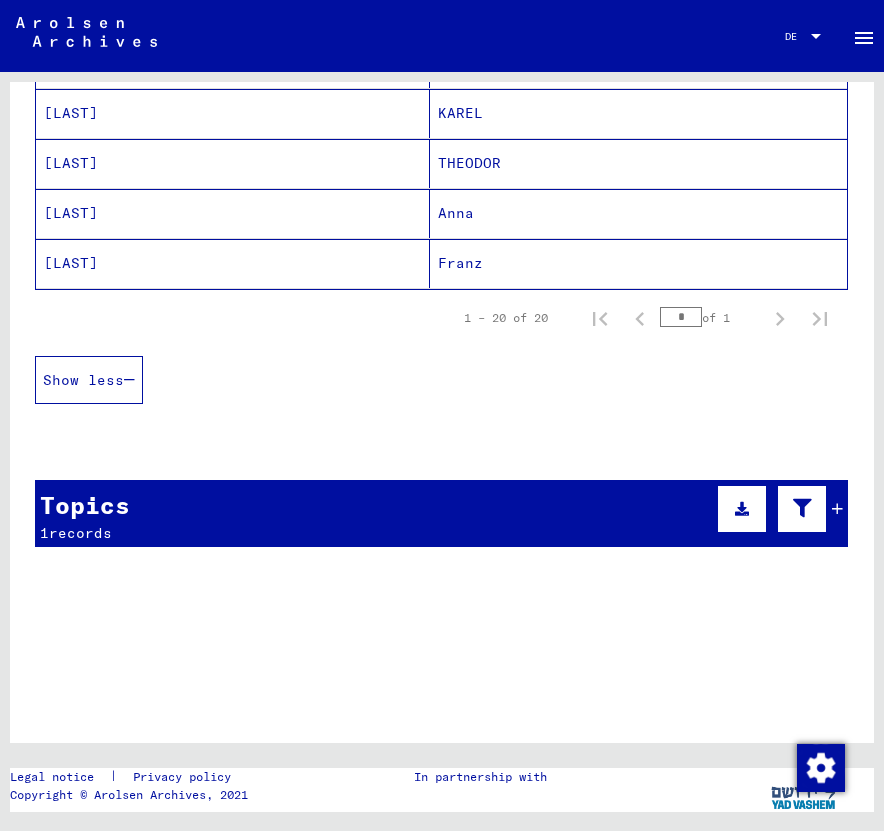 click on "Topics 1  records" at bounding box center (441, 513) 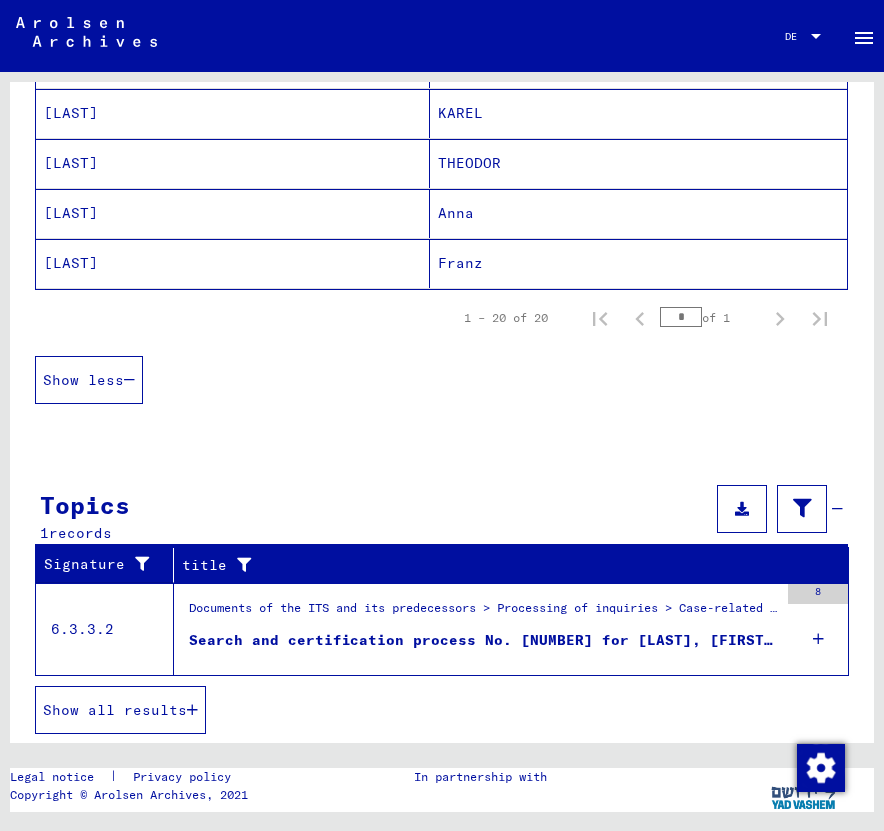 scroll, scrollTop: 0, scrollLeft: 0, axis: both 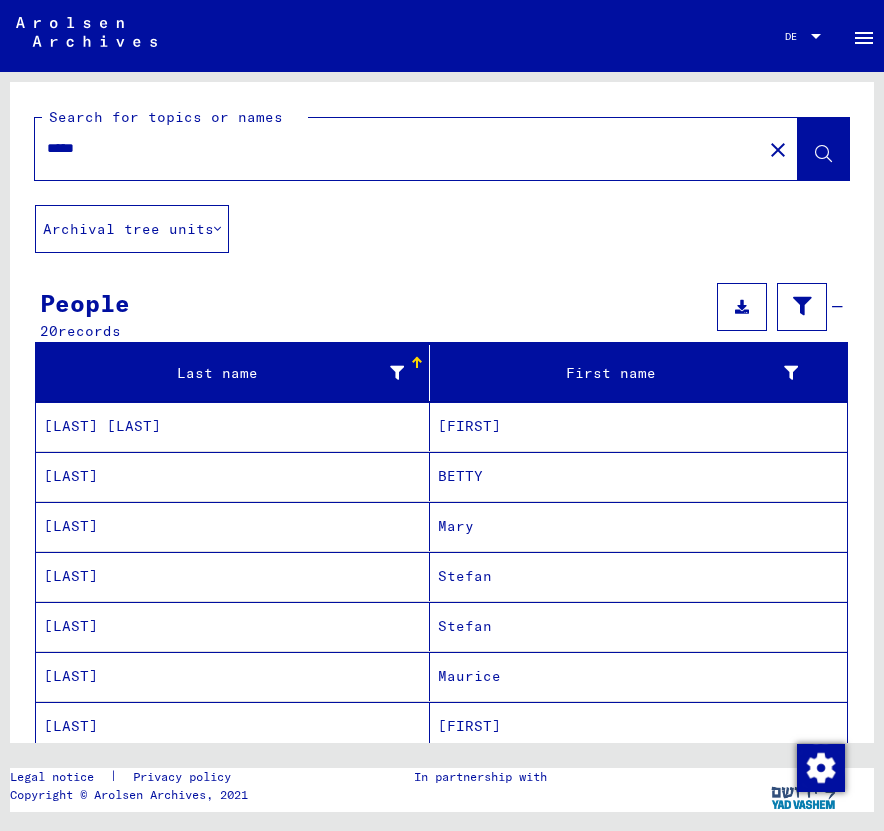 click on "*****" at bounding box center [398, 148] 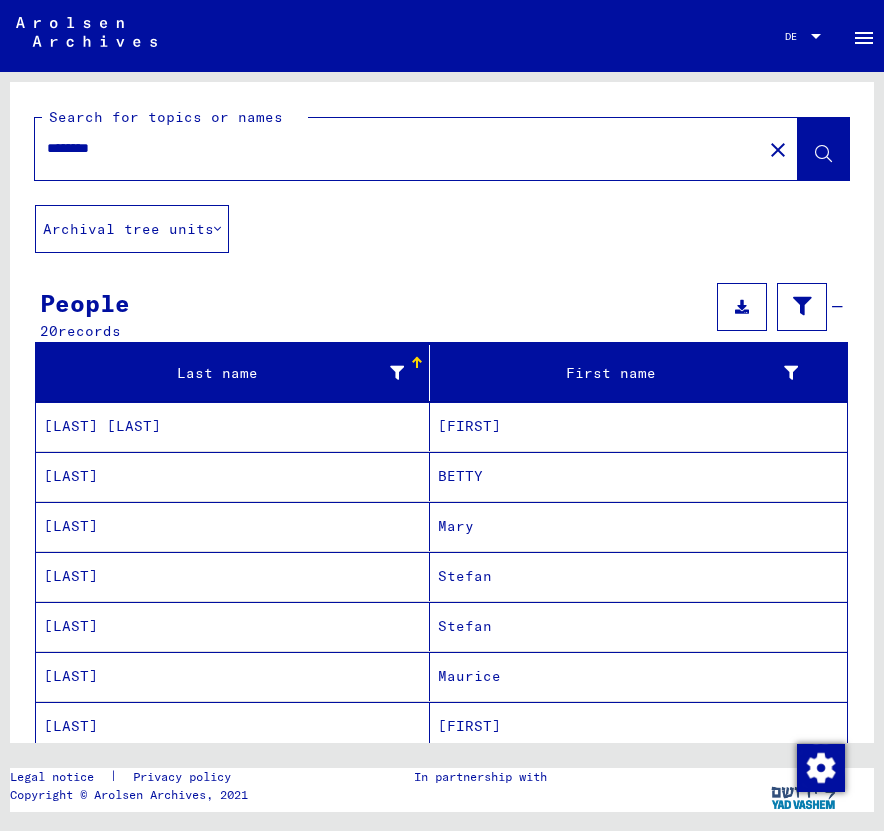 type on "********" 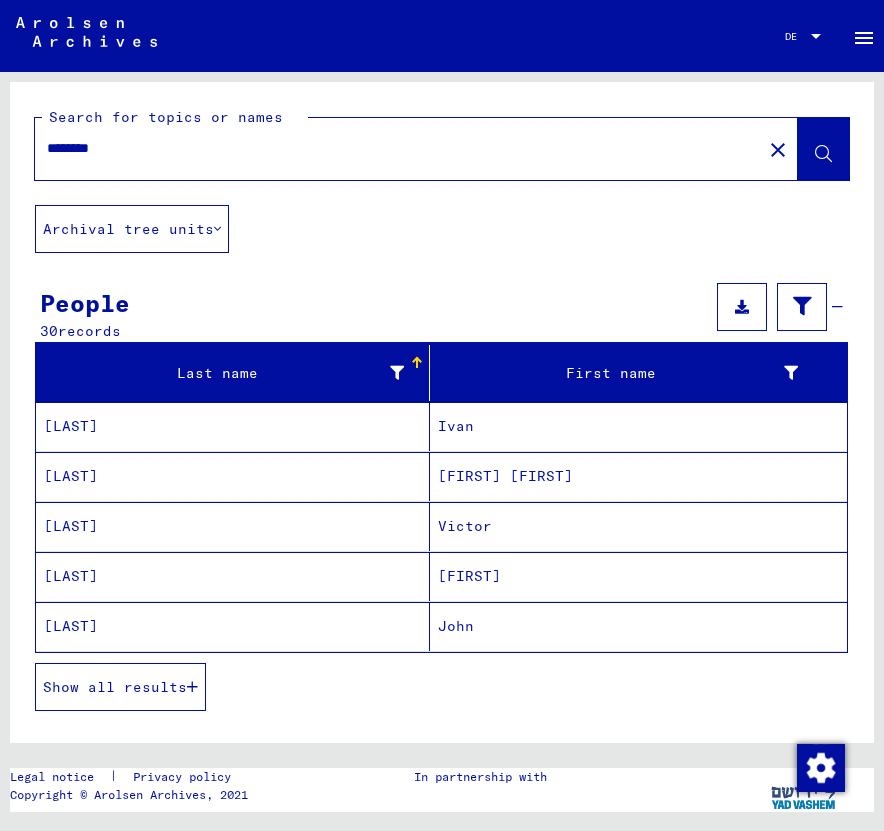 click on "Show all results" at bounding box center [115, 687] 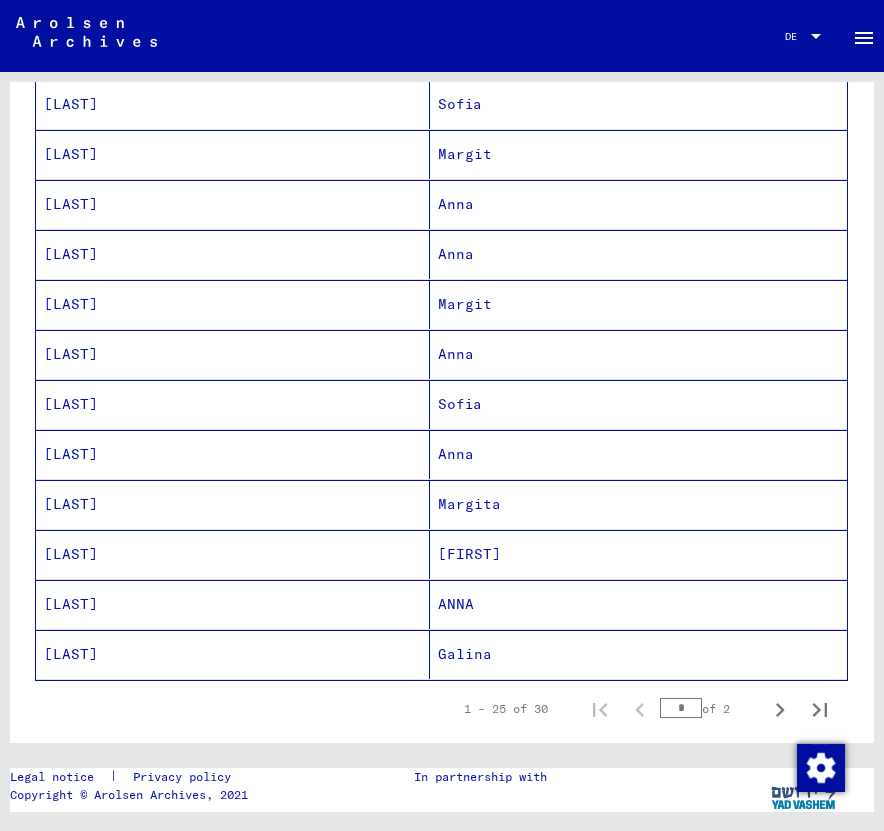 scroll, scrollTop: 976, scrollLeft: 0, axis: vertical 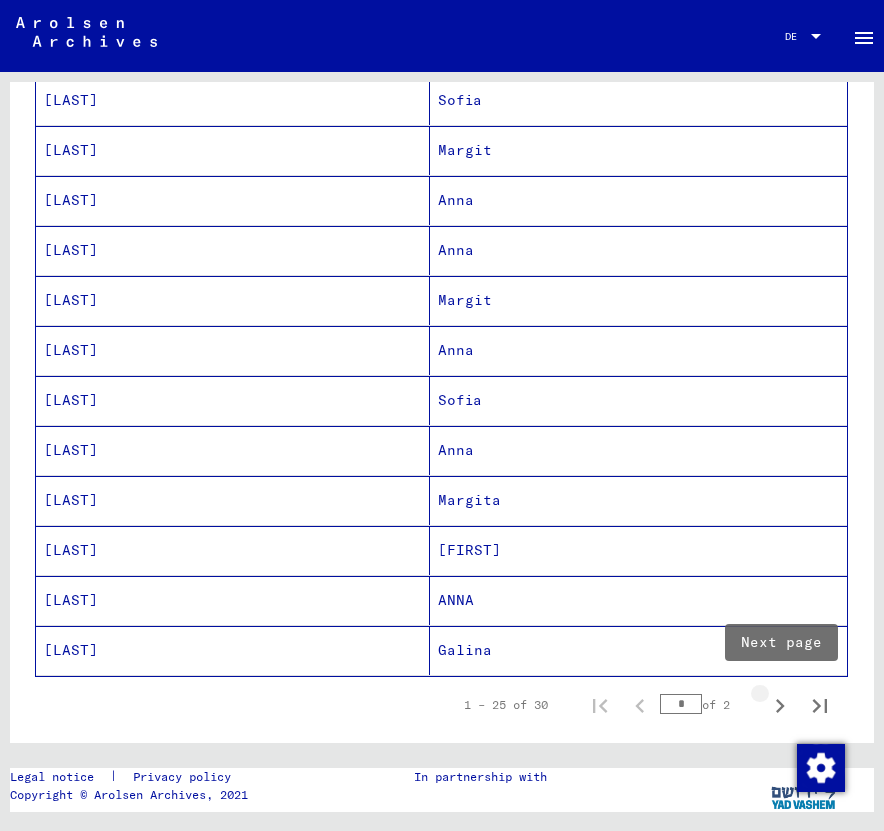 click 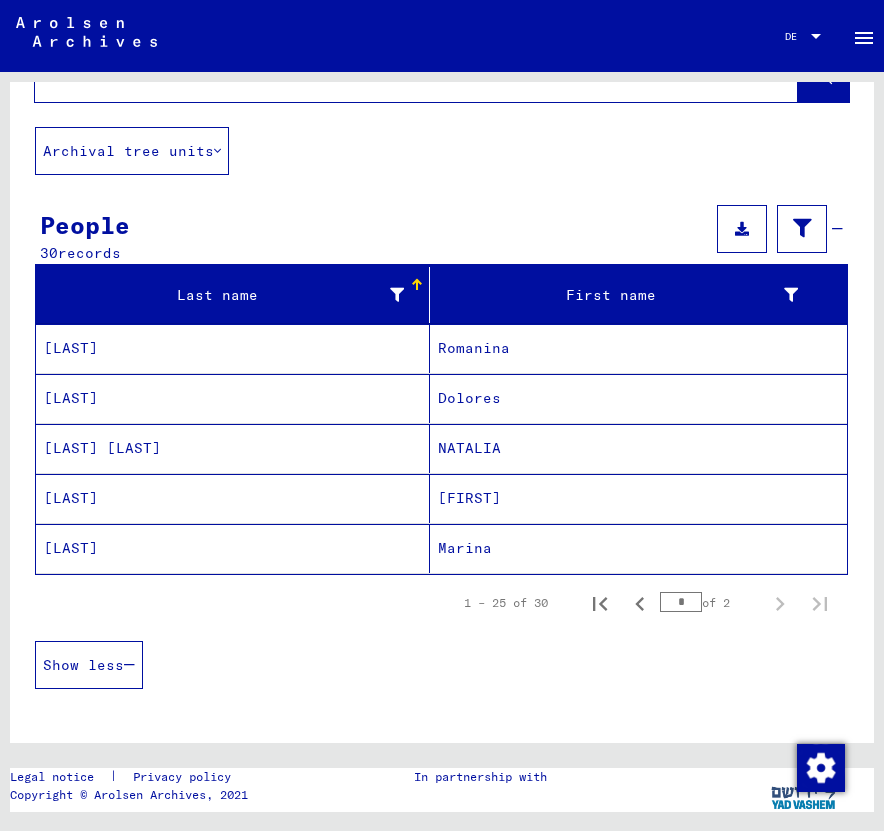 scroll, scrollTop: 55, scrollLeft: 0, axis: vertical 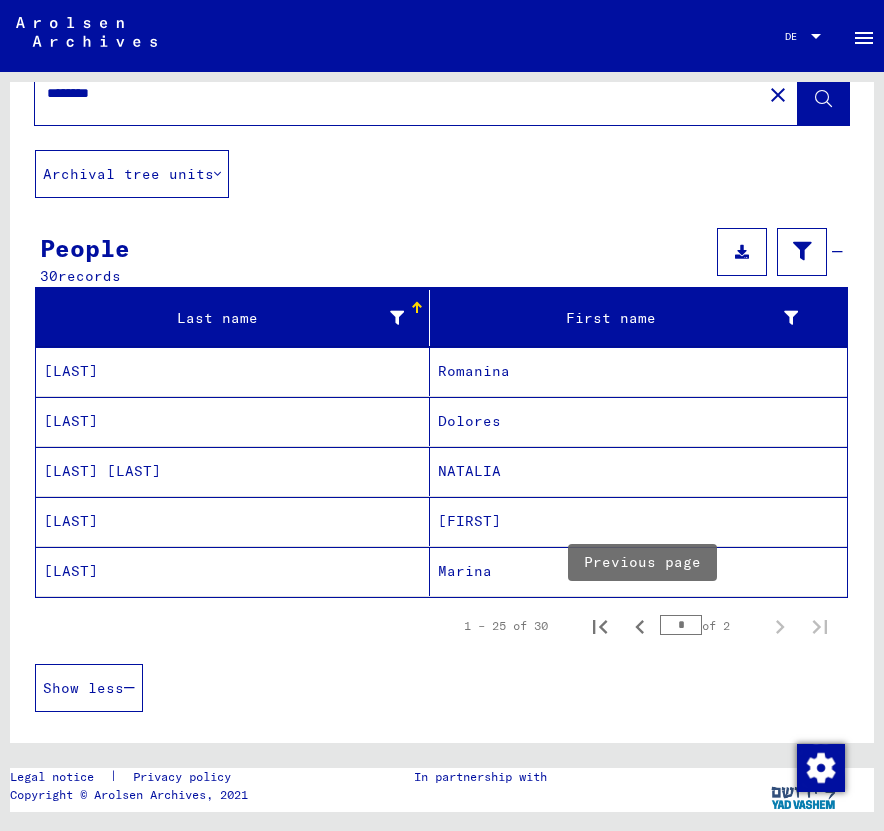 click 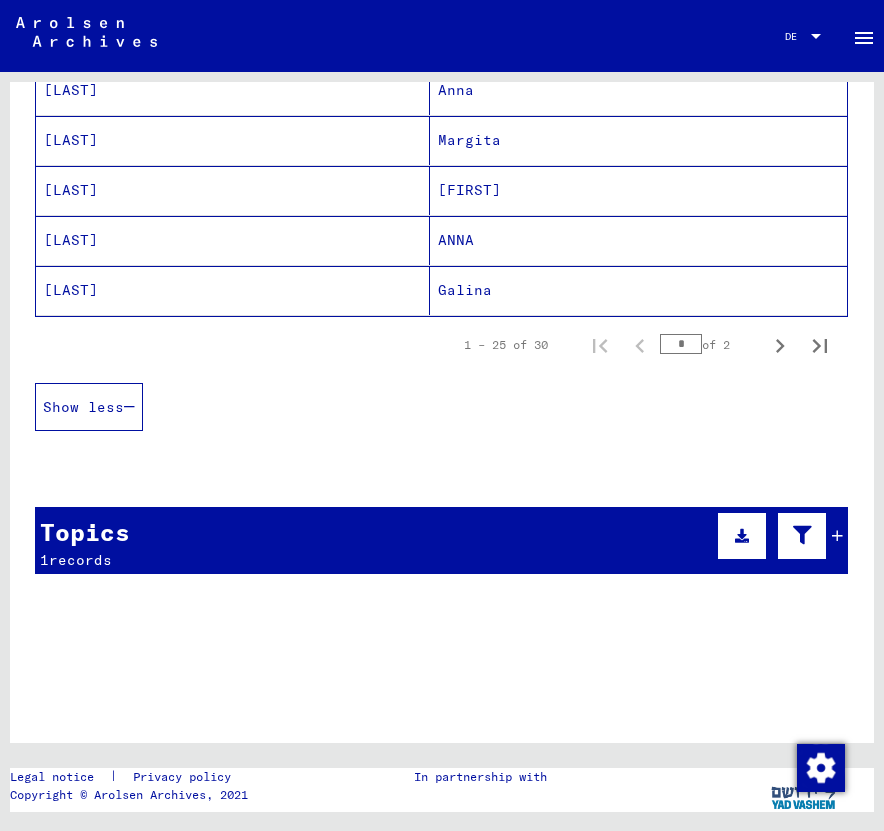 scroll, scrollTop: 1363, scrollLeft: 0, axis: vertical 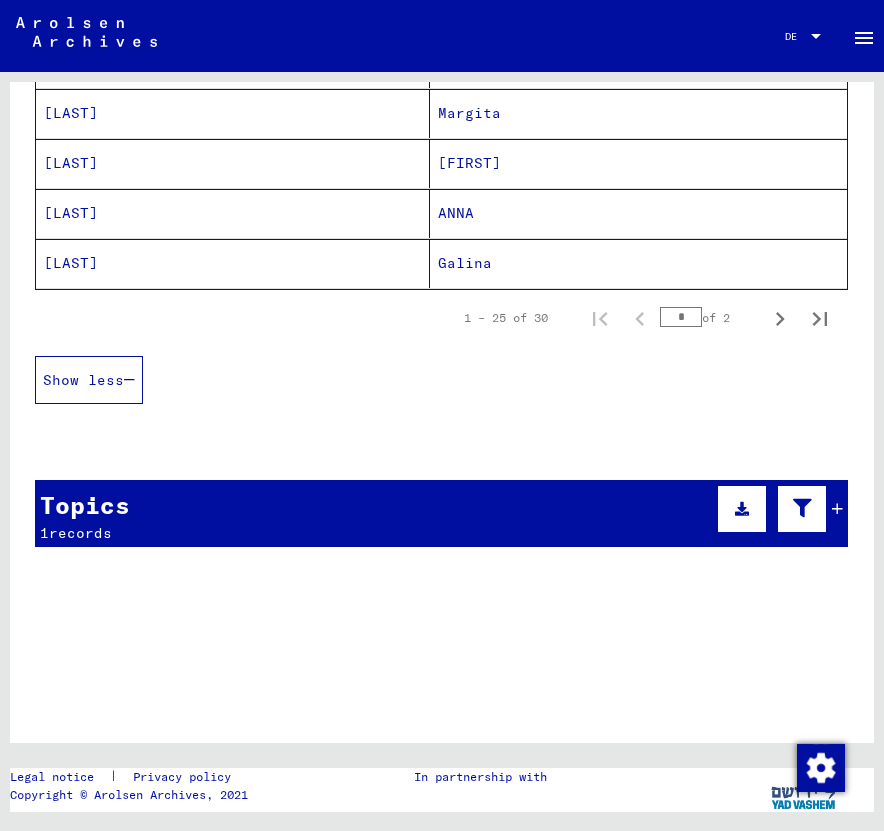 click on "Topics 1  records" at bounding box center [441, 513] 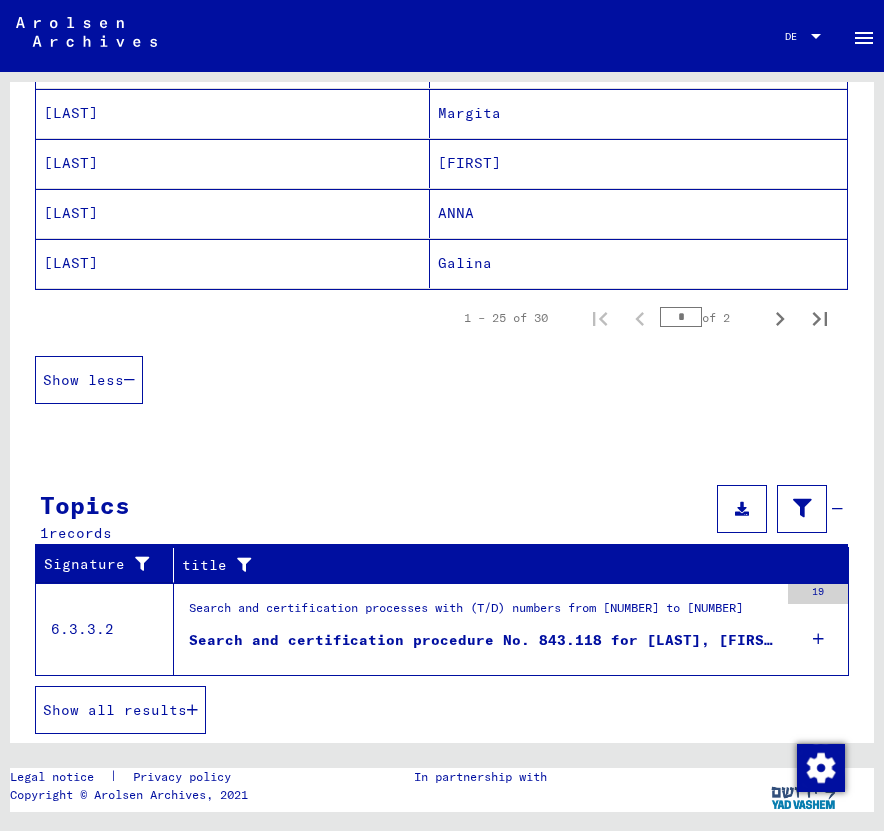 scroll, scrollTop: 0, scrollLeft: 0, axis: both 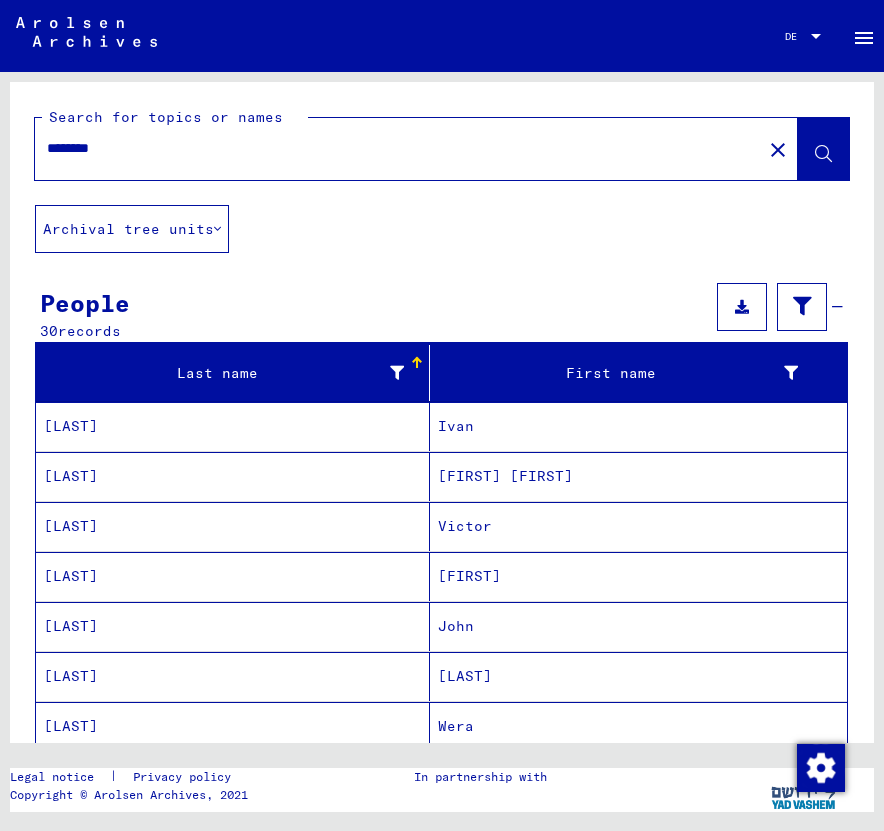 click on "********" 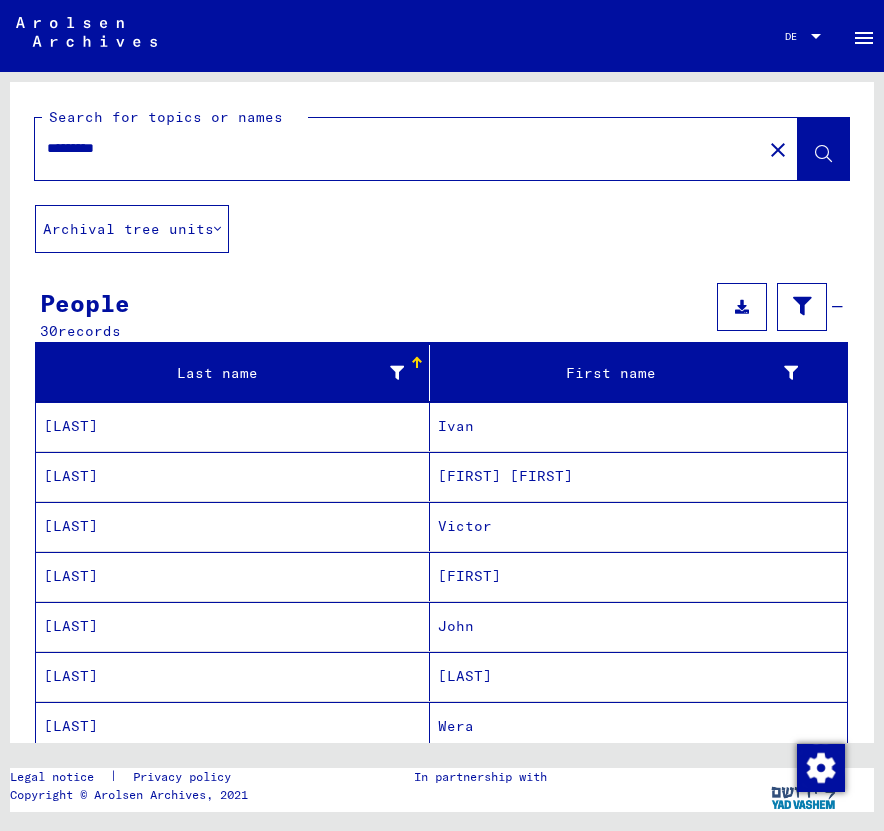 type on "*********" 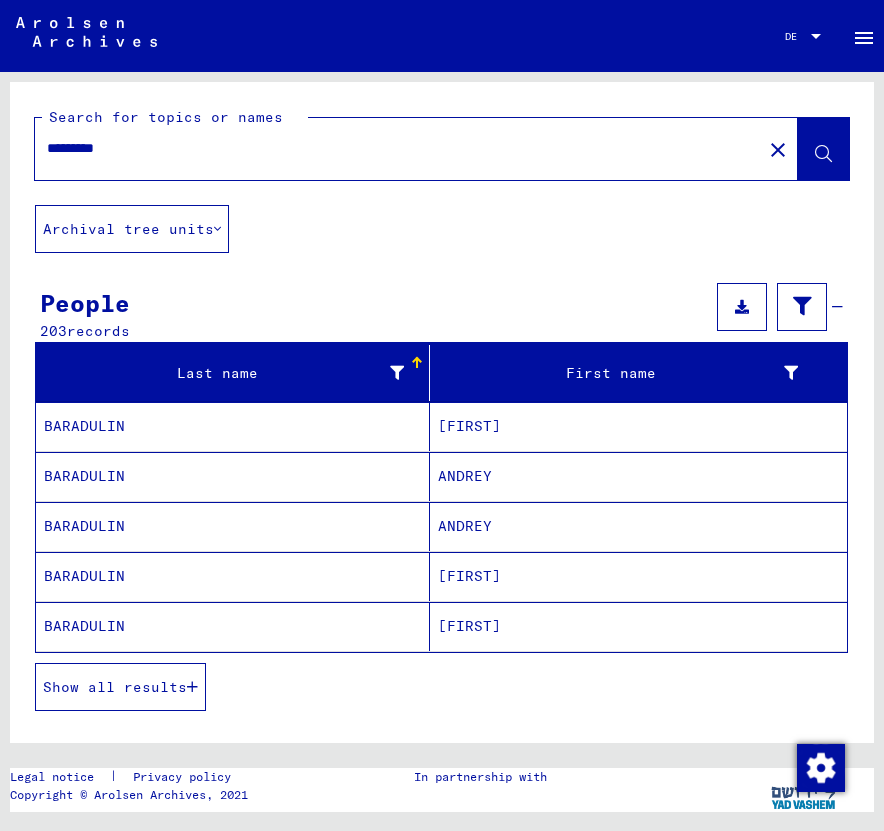 click on "Show all results" at bounding box center [115, 687] 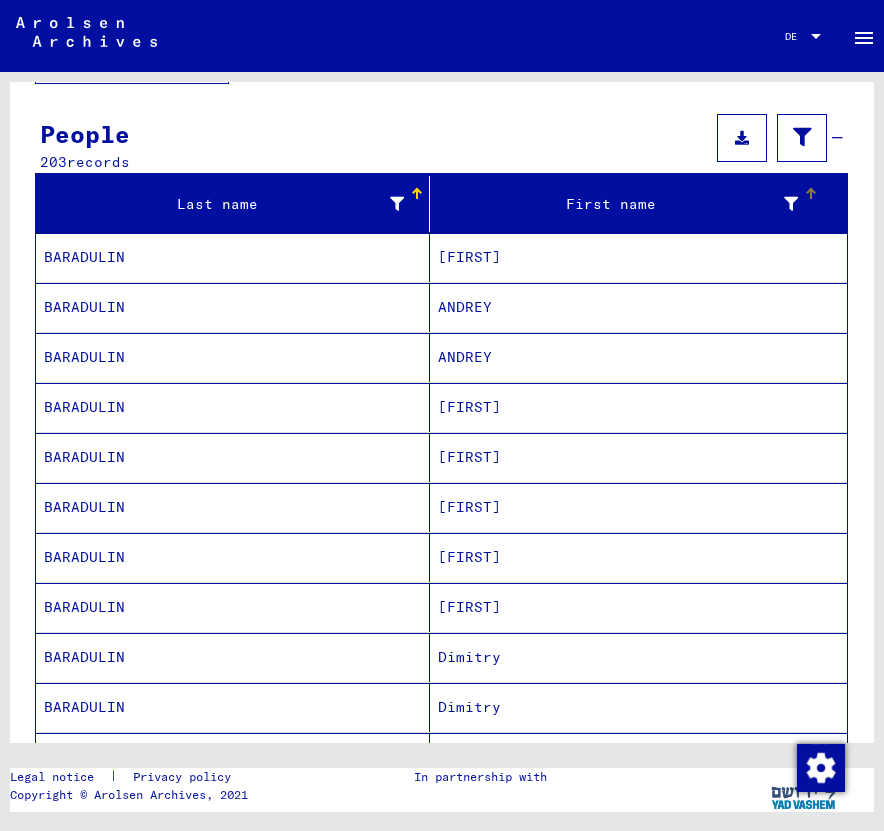 scroll, scrollTop: 187, scrollLeft: 0, axis: vertical 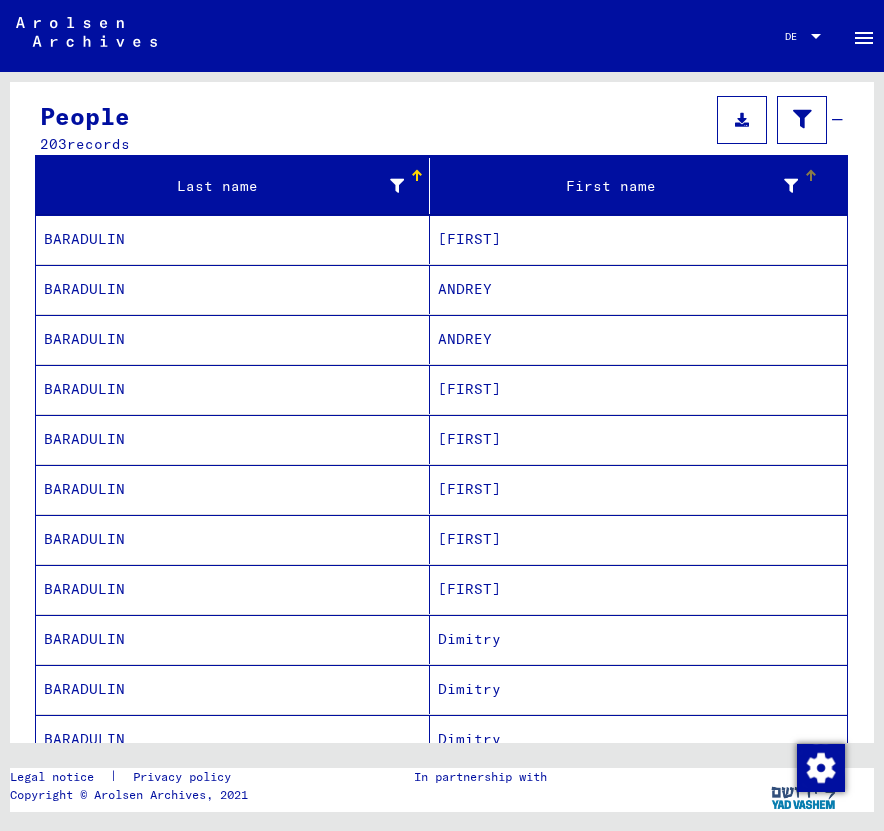 click at bounding box center [811, 171] 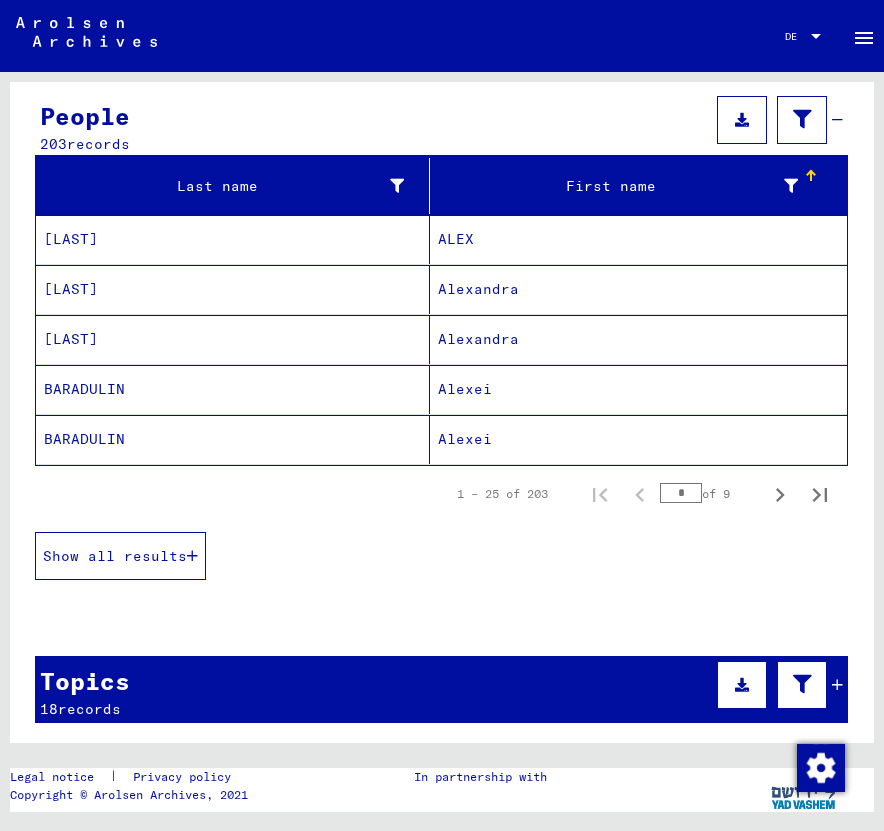 click on "ALEX" at bounding box center (638, 289) 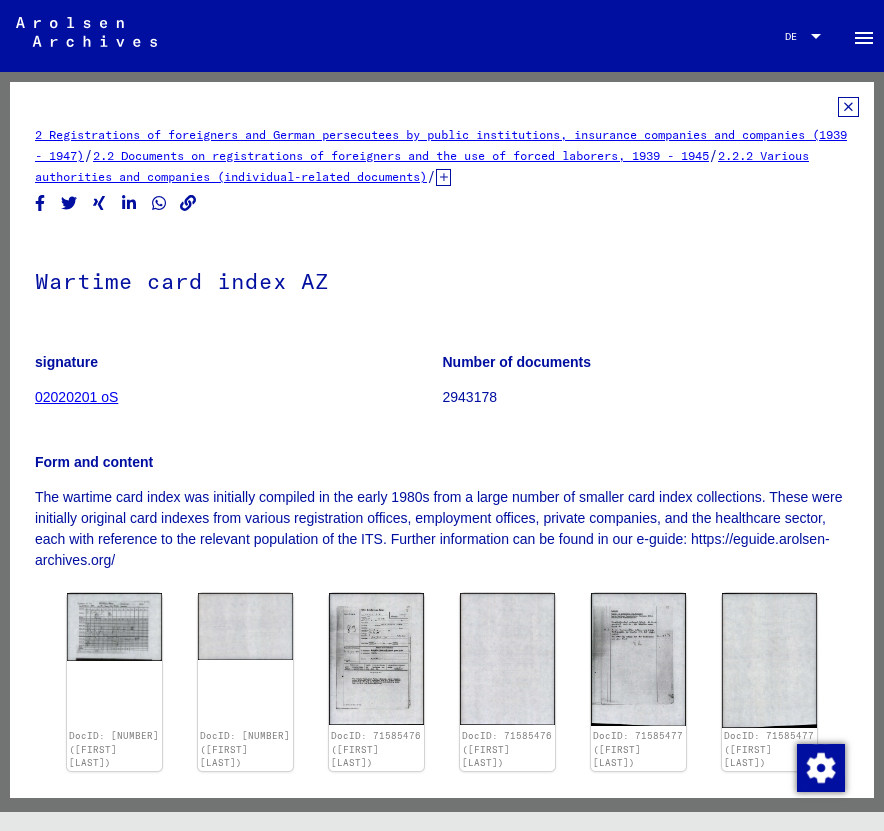 scroll, scrollTop: 0, scrollLeft: 0, axis: both 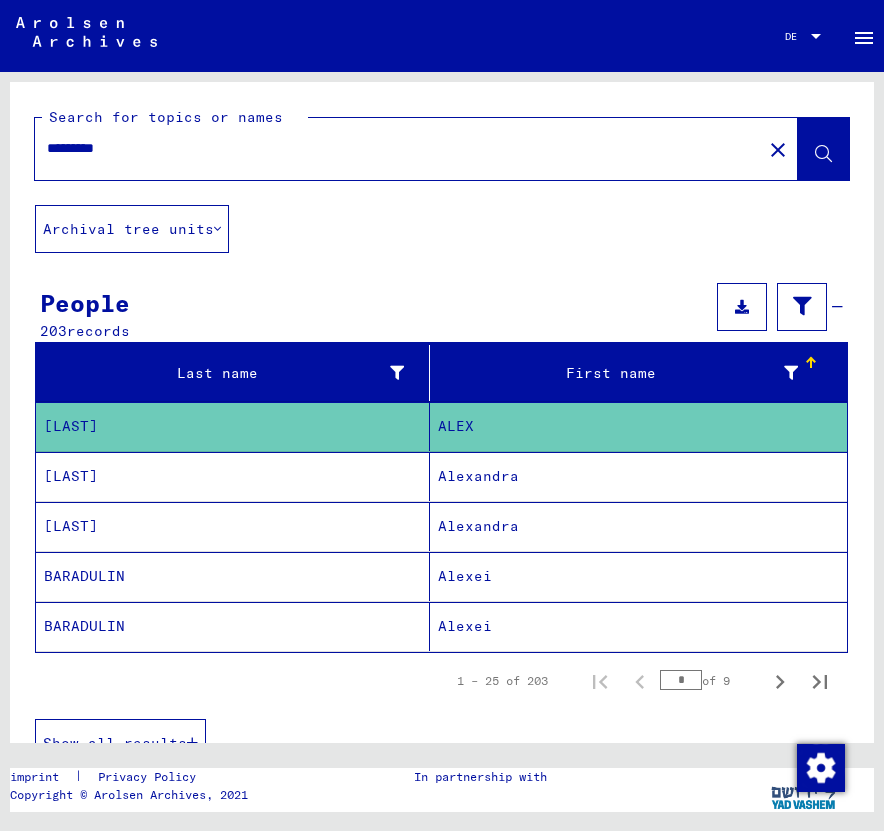 click on "*********" at bounding box center (398, 148) 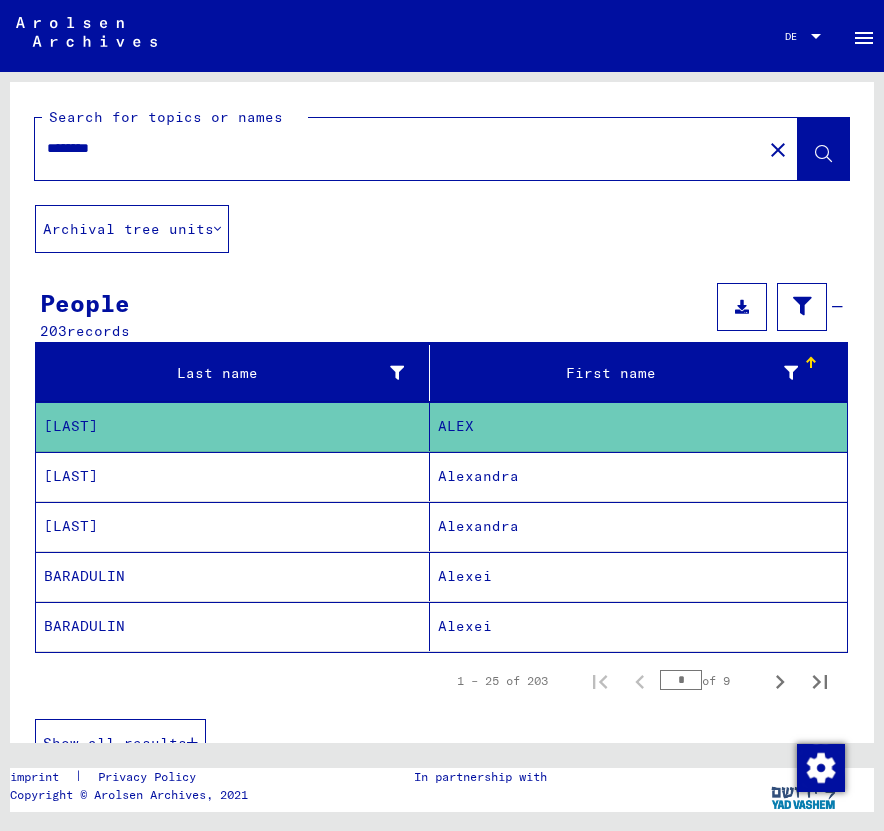 type on "********" 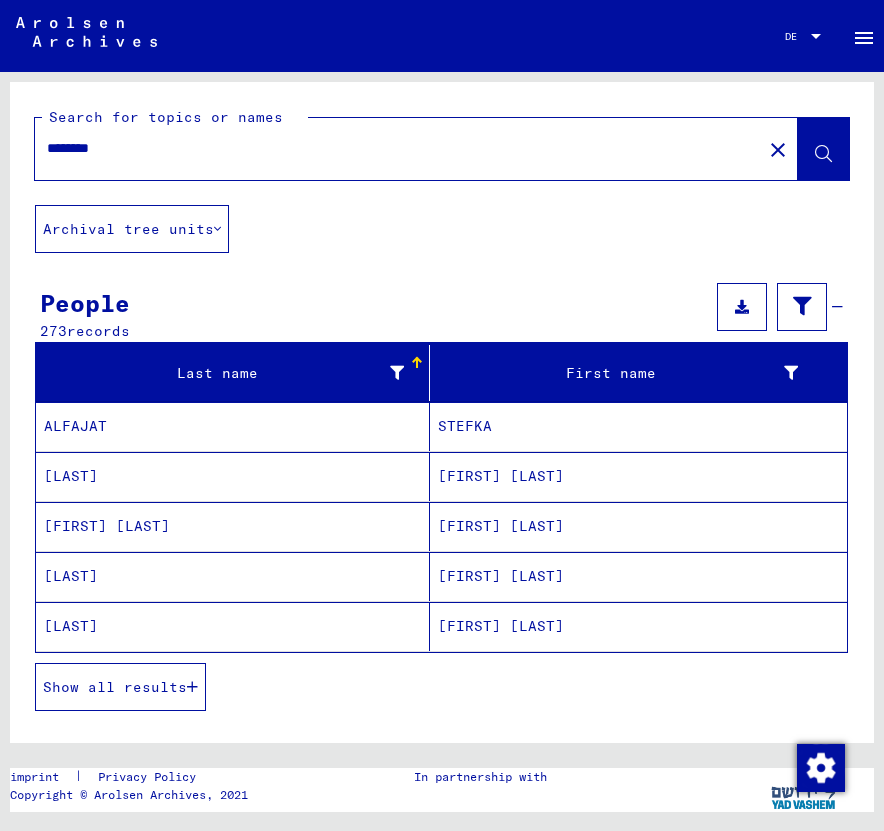 click on "Show all results" at bounding box center [115, 687] 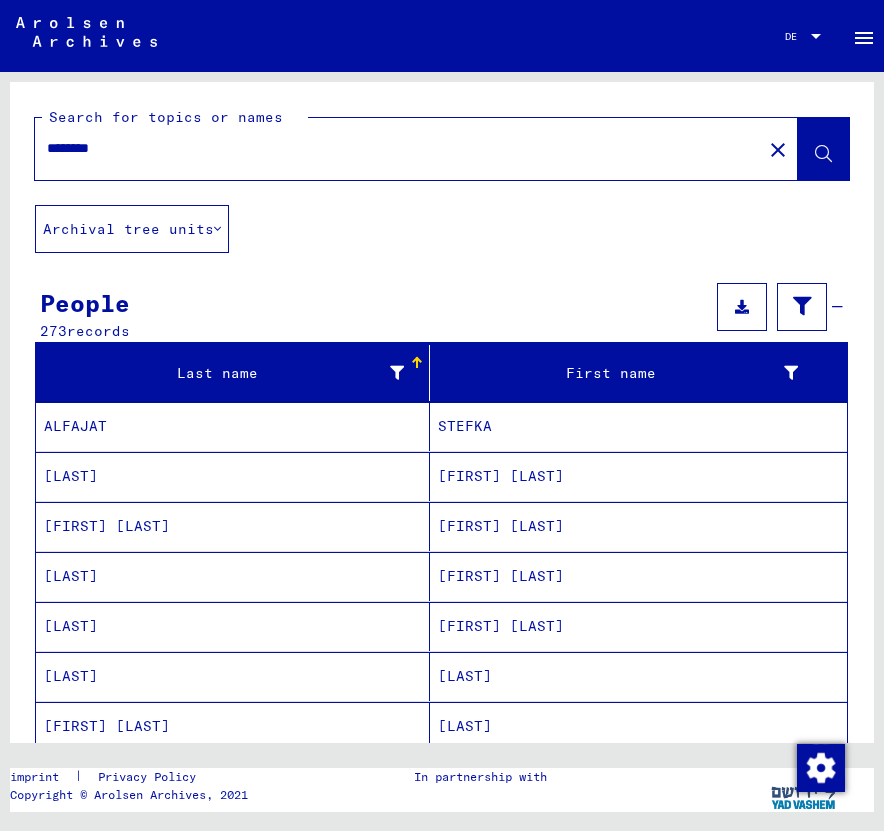 click at bounding box center (417, 363) 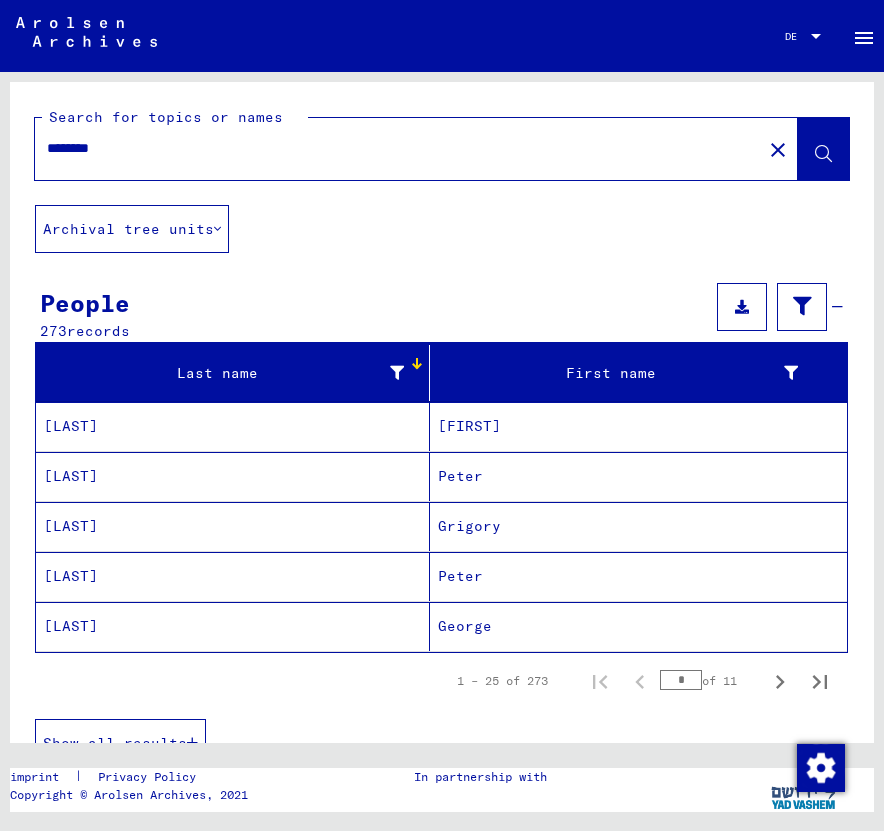 click on "Grigory" at bounding box center [638, 576] 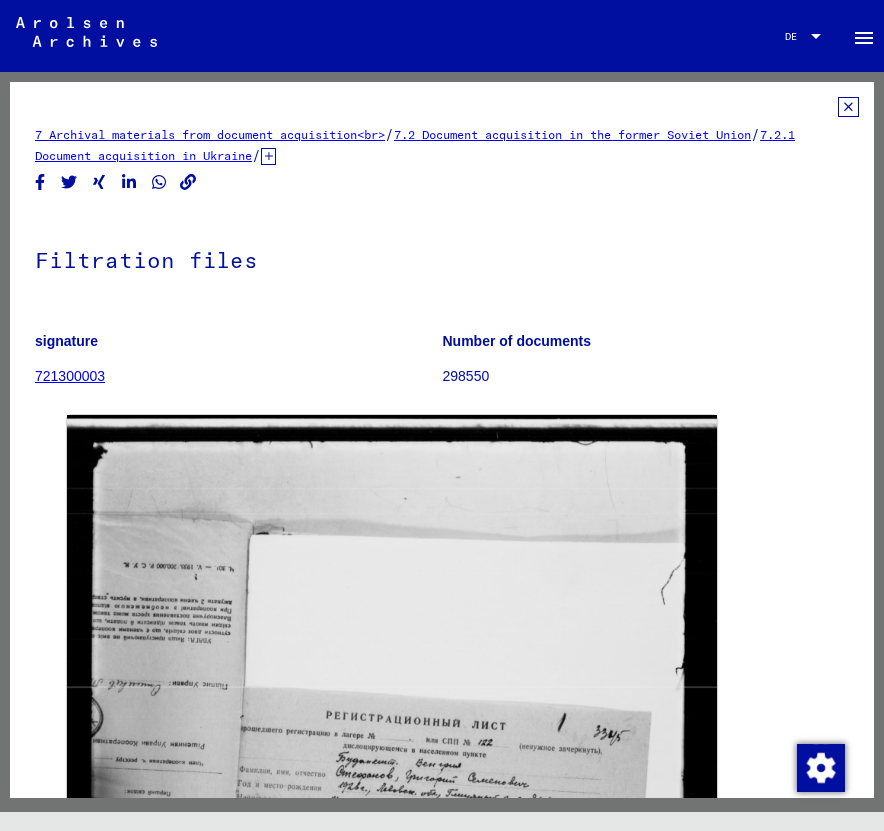 scroll, scrollTop: 0, scrollLeft: 0, axis: both 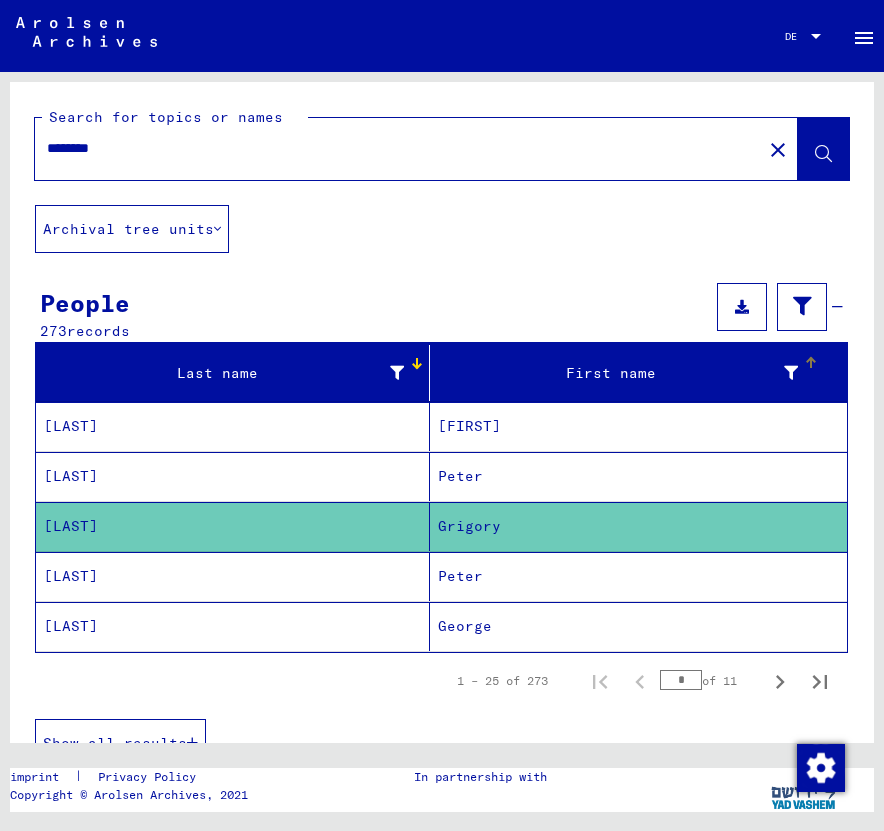 click on "First name" at bounding box center (620, 373) 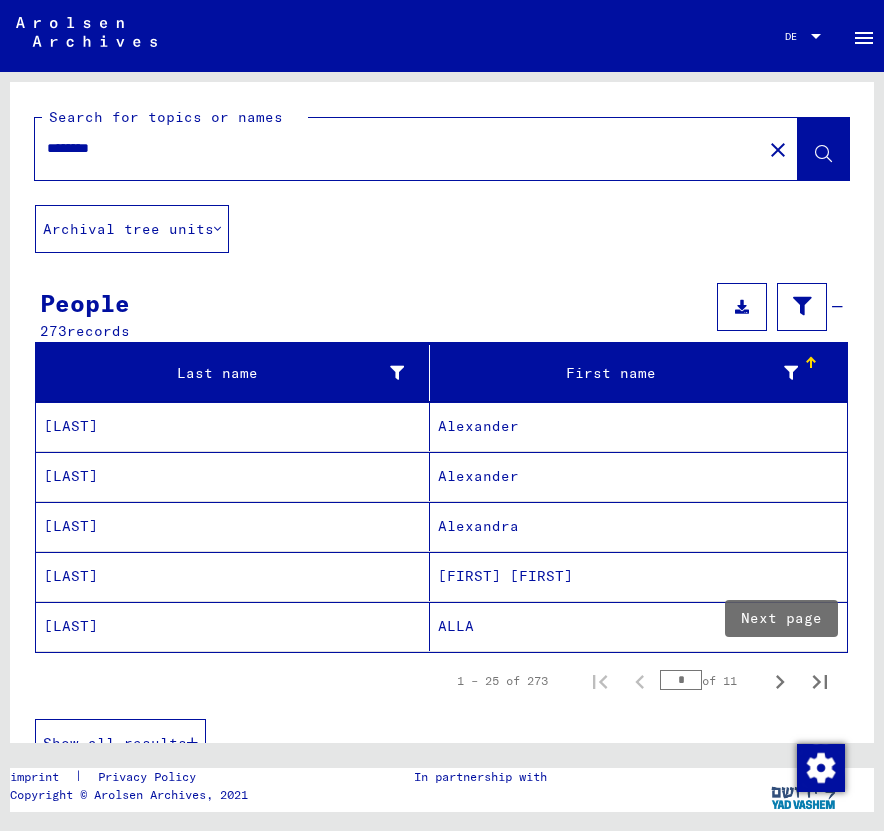 click 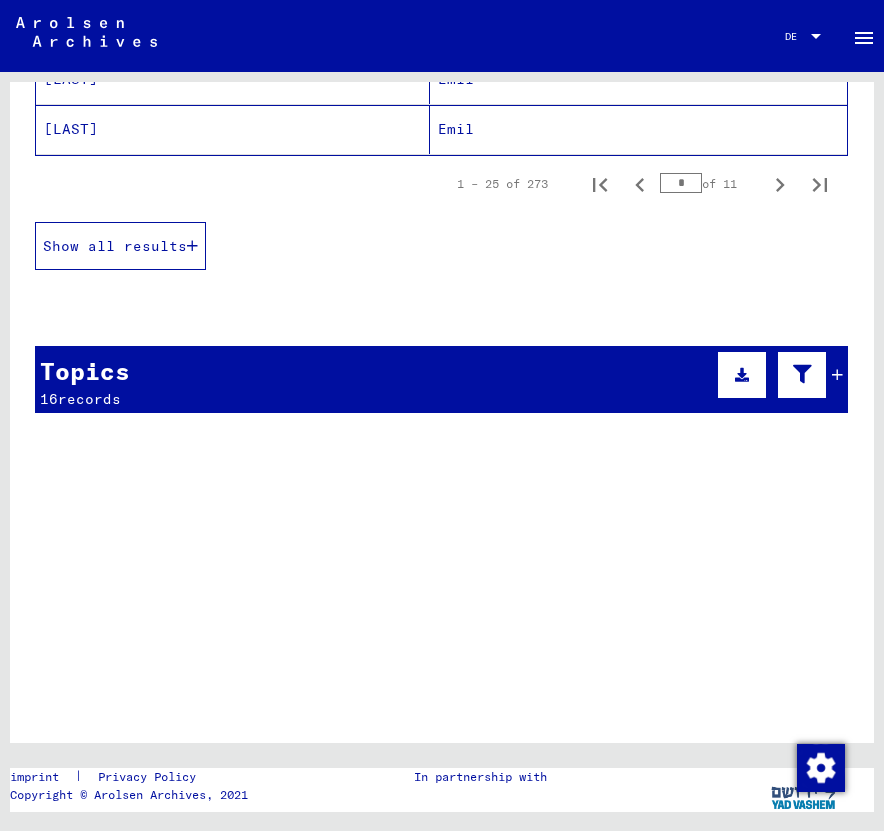 scroll, scrollTop: 1466, scrollLeft: 0, axis: vertical 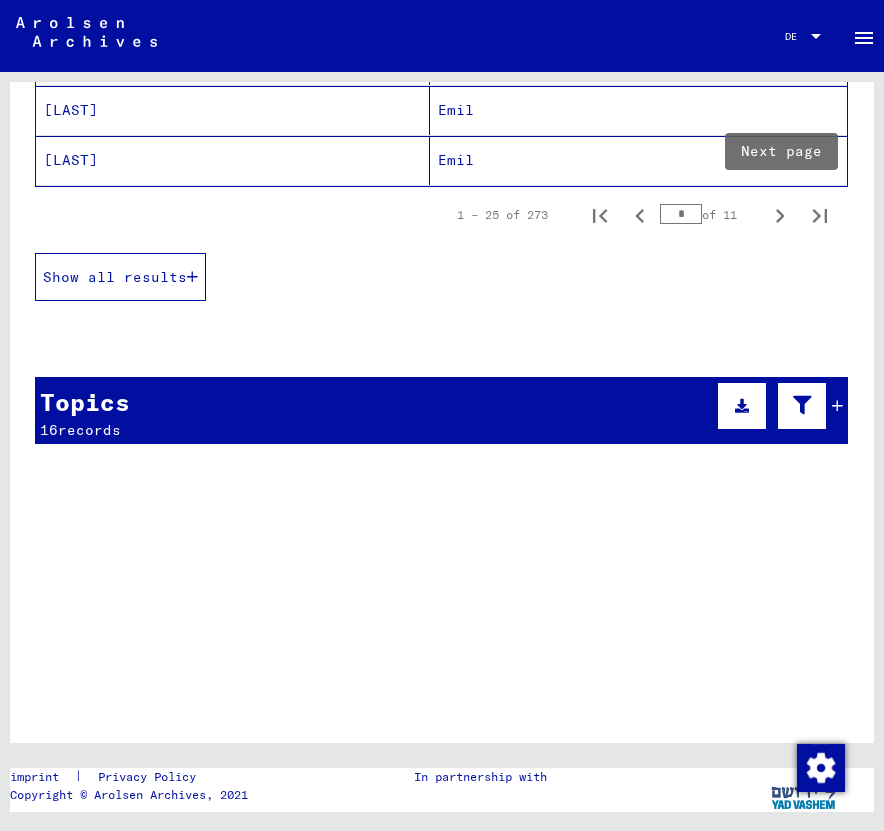 click 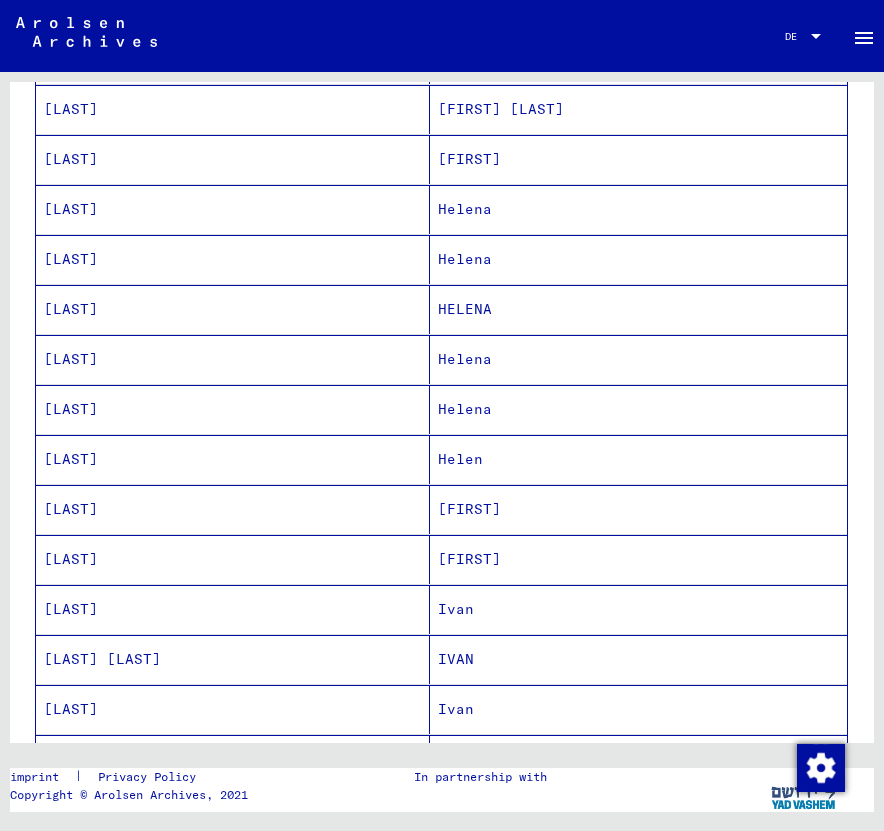 scroll, scrollTop: 968, scrollLeft: 0, axis: vertical 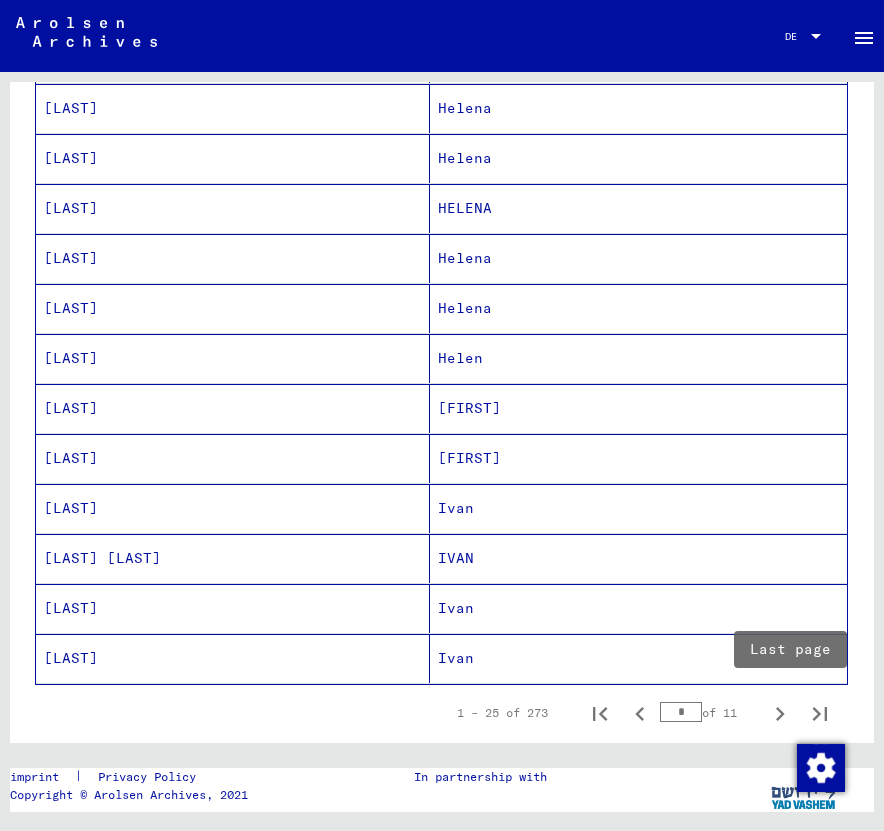 click 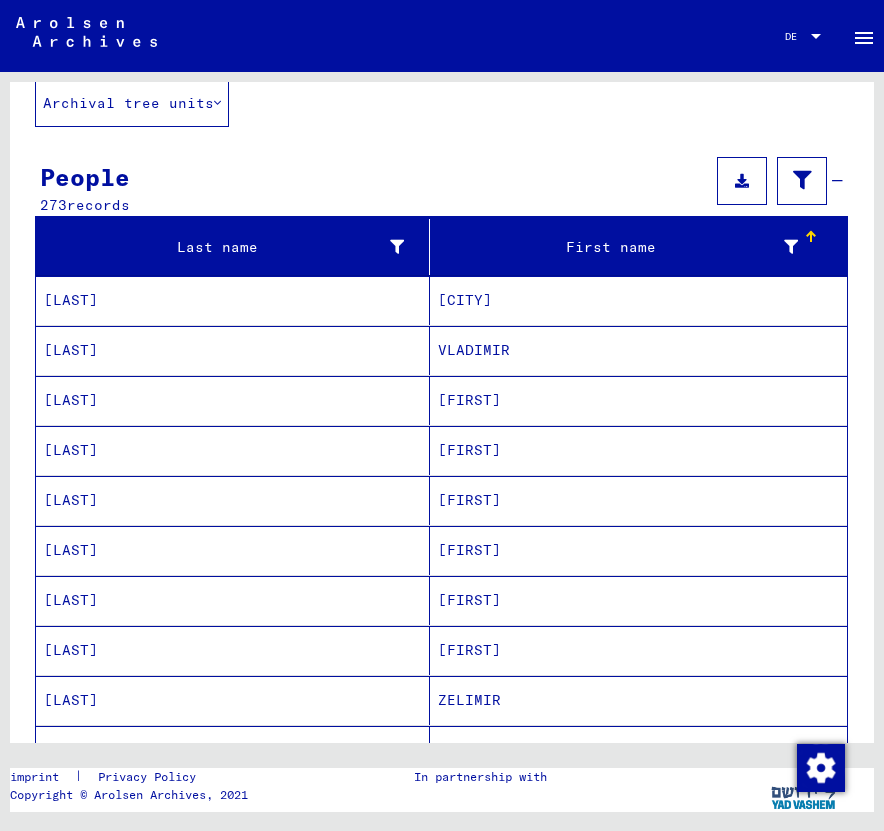 scroll, scrollTop: 0, scrollLeft: 0, axis: both 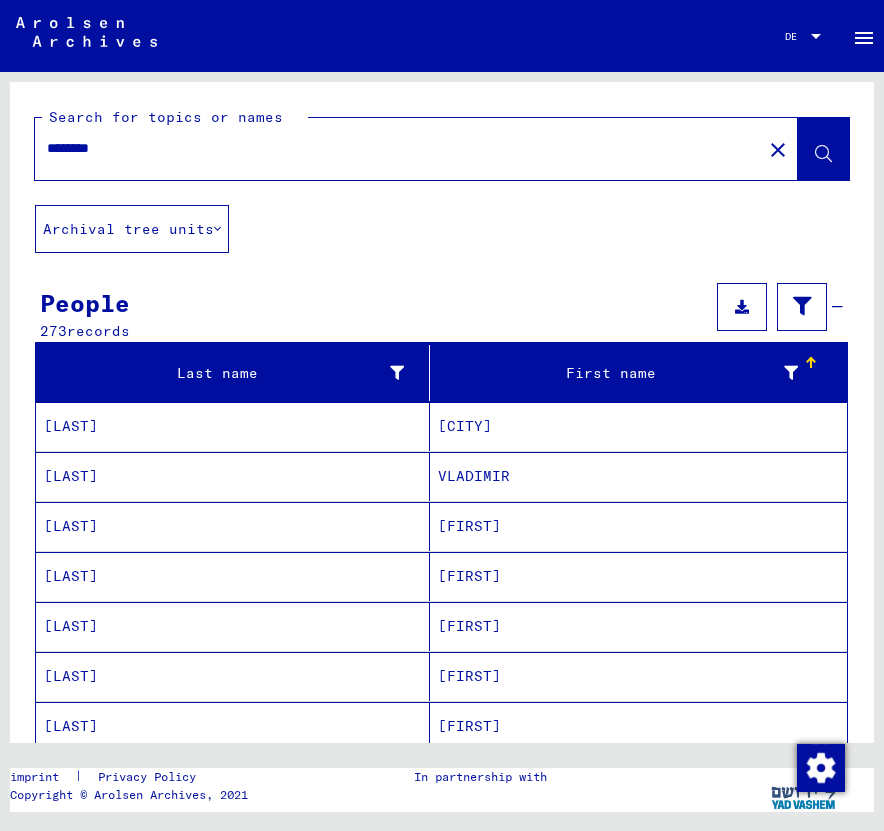 click on "********" at bounding box center (398, 148) 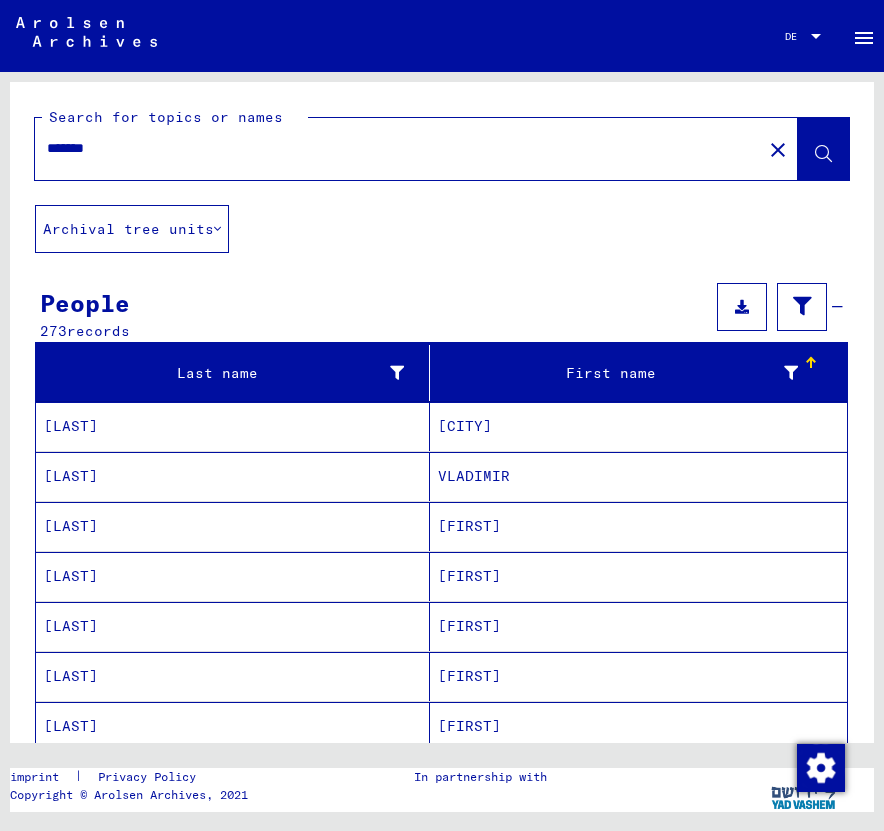 type on "*******" 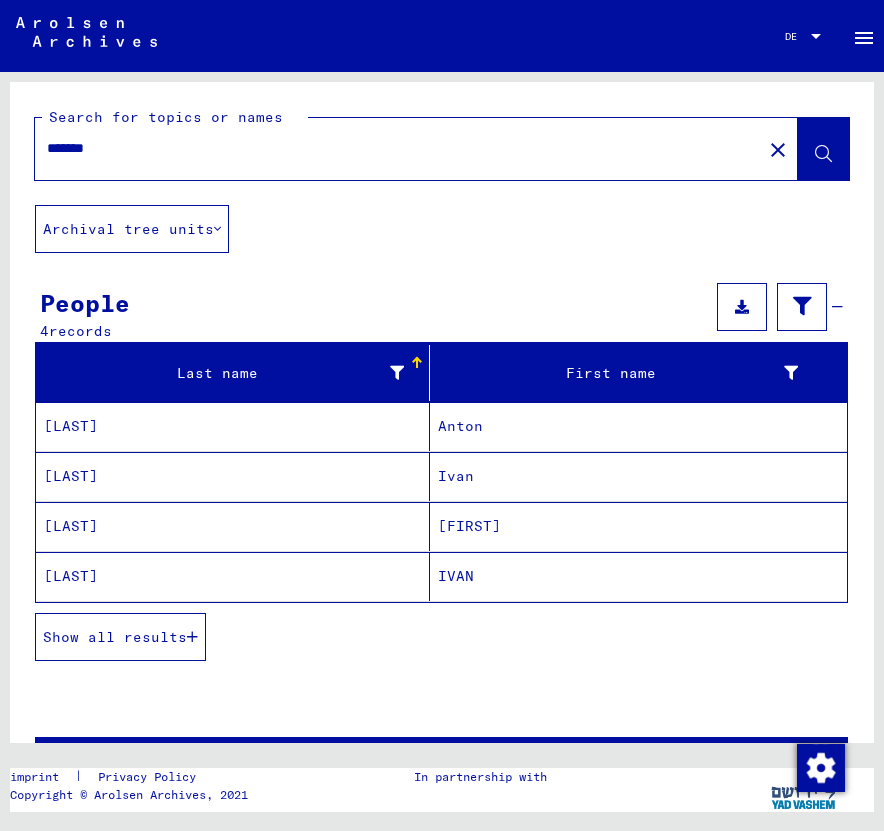 click on "Anton" at bounding box center (456, 476) 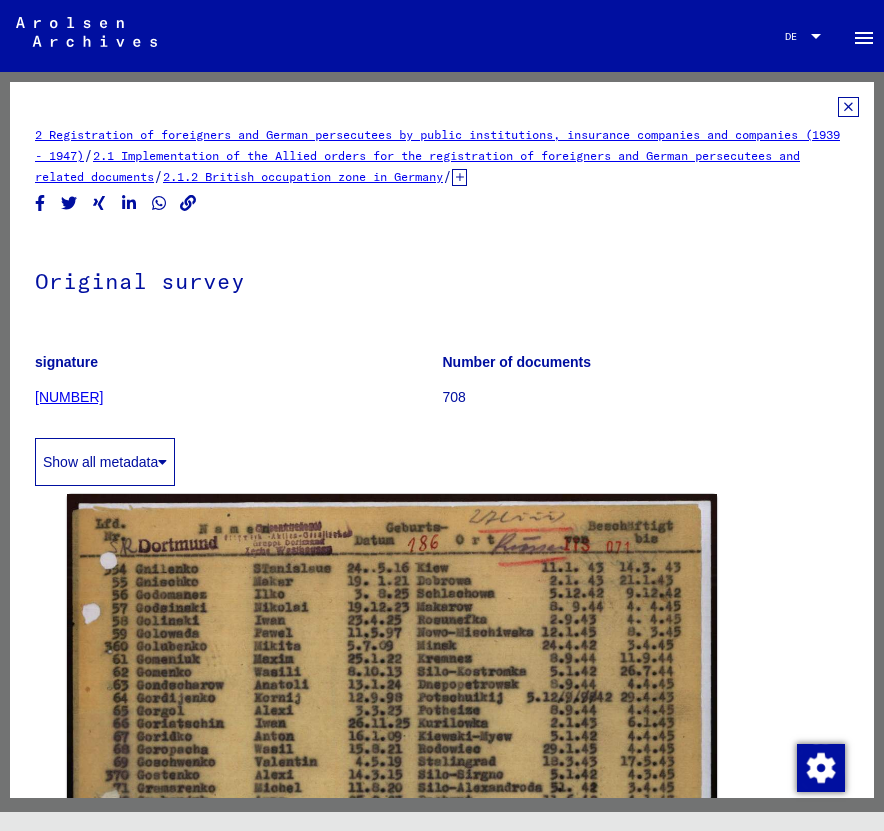 scroll, scrollTop: 0, scrollLeft: 0, axis: both 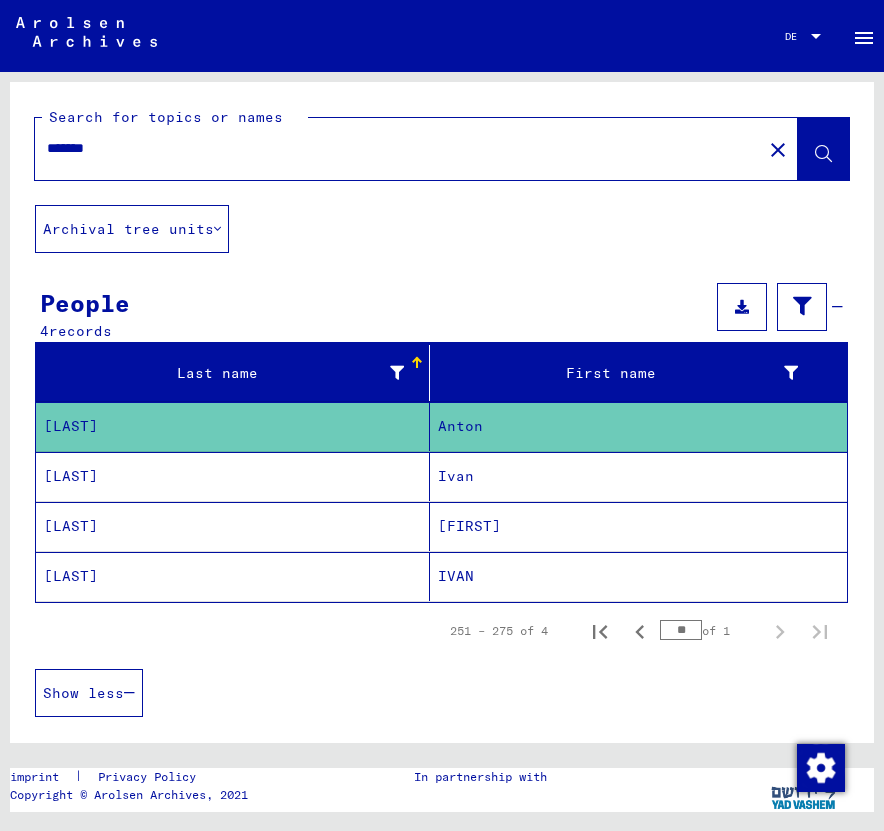 click on "*******" at bounding box center (398, 148) 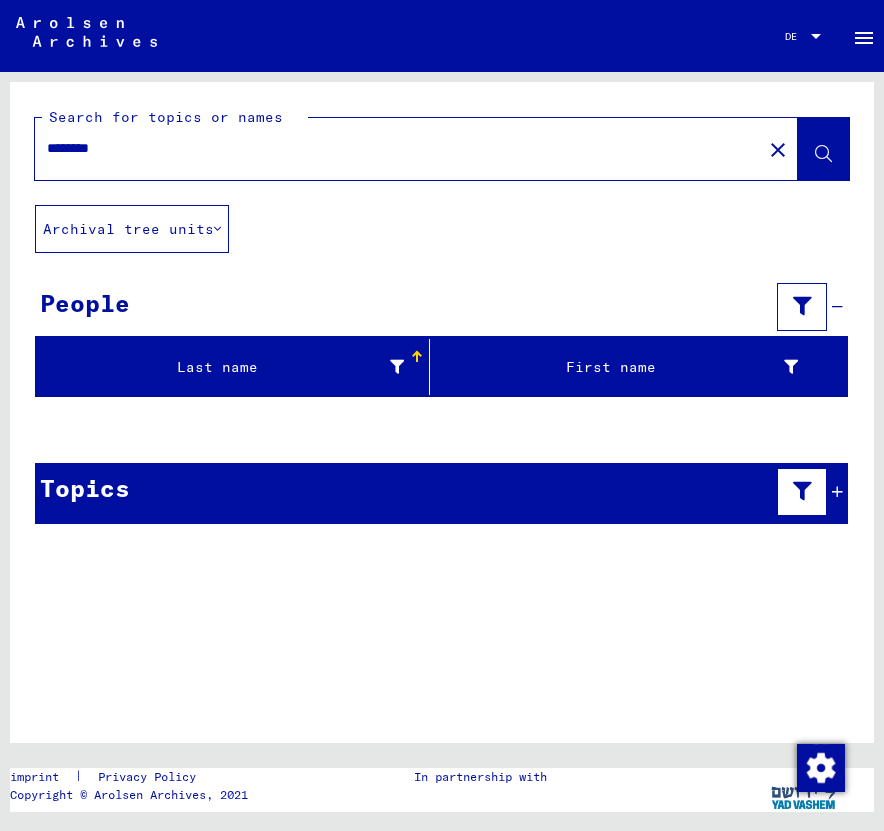 click on "********" at bounding box center [398, 148] 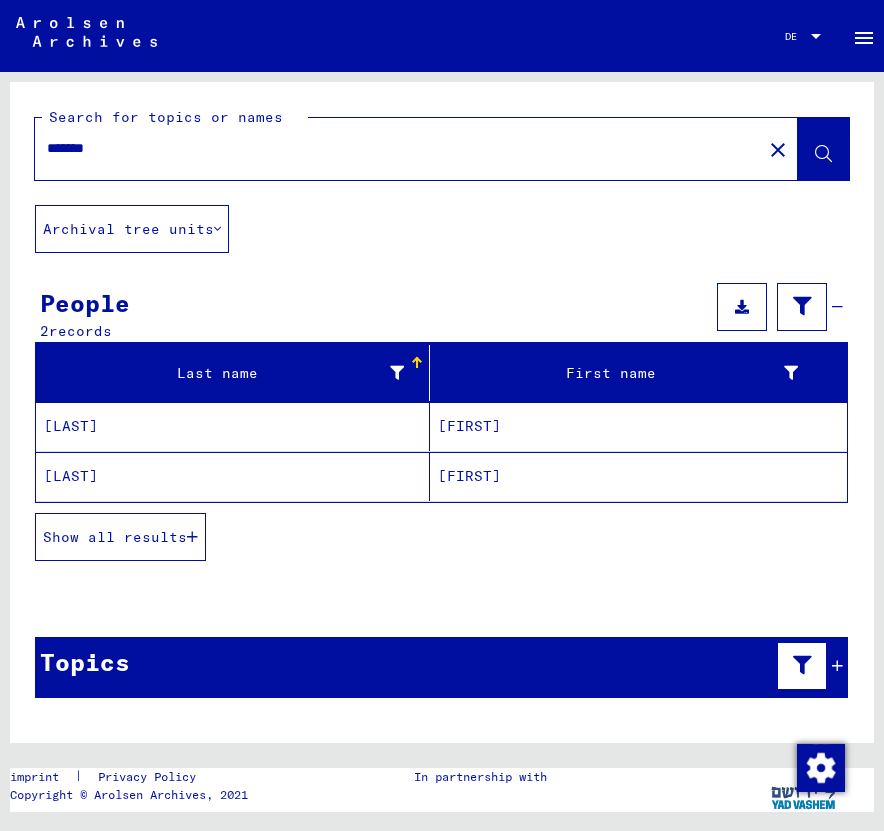 click on "*******" at bounding box center (398, 148) 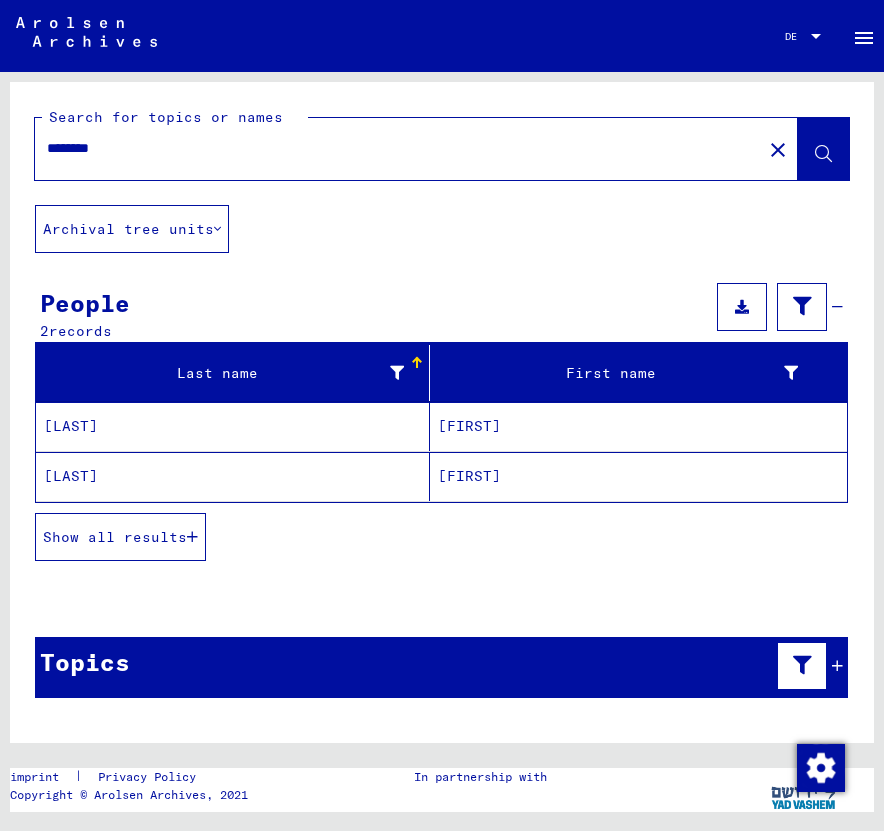 type on "********" 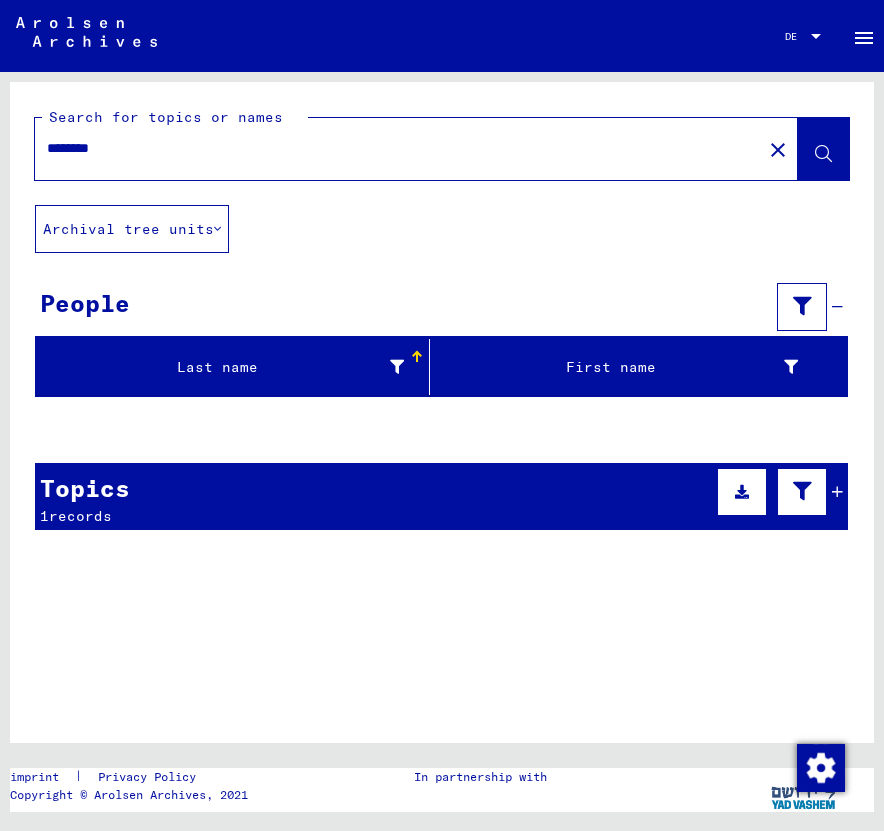 click on "Topics 1  records" at bounding box center (441, 496) 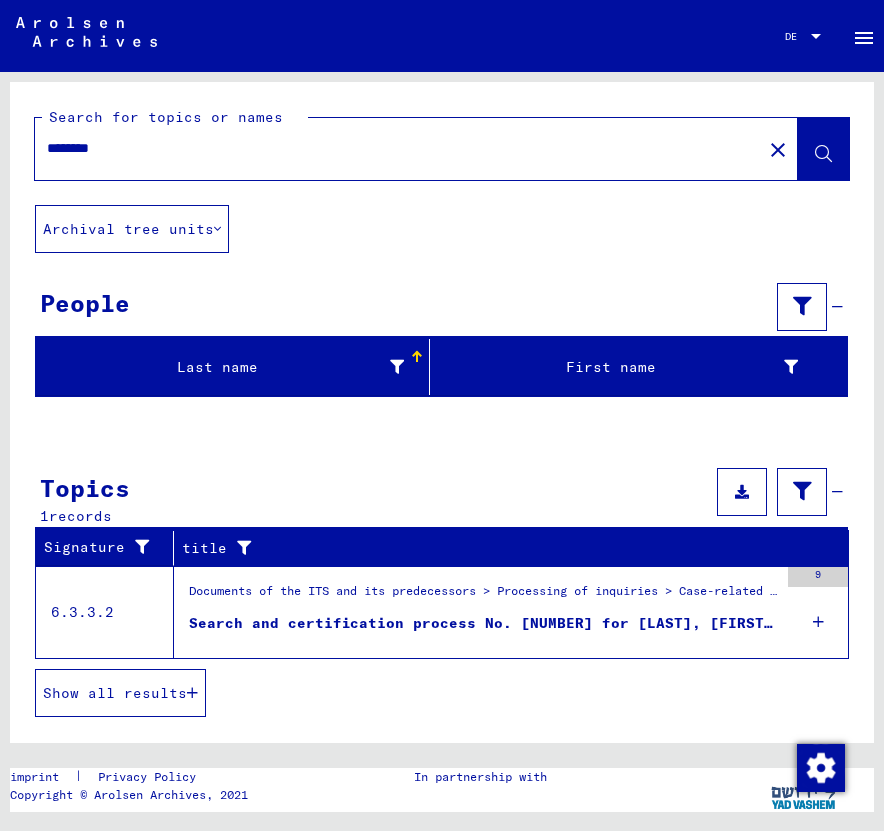 click on "close" 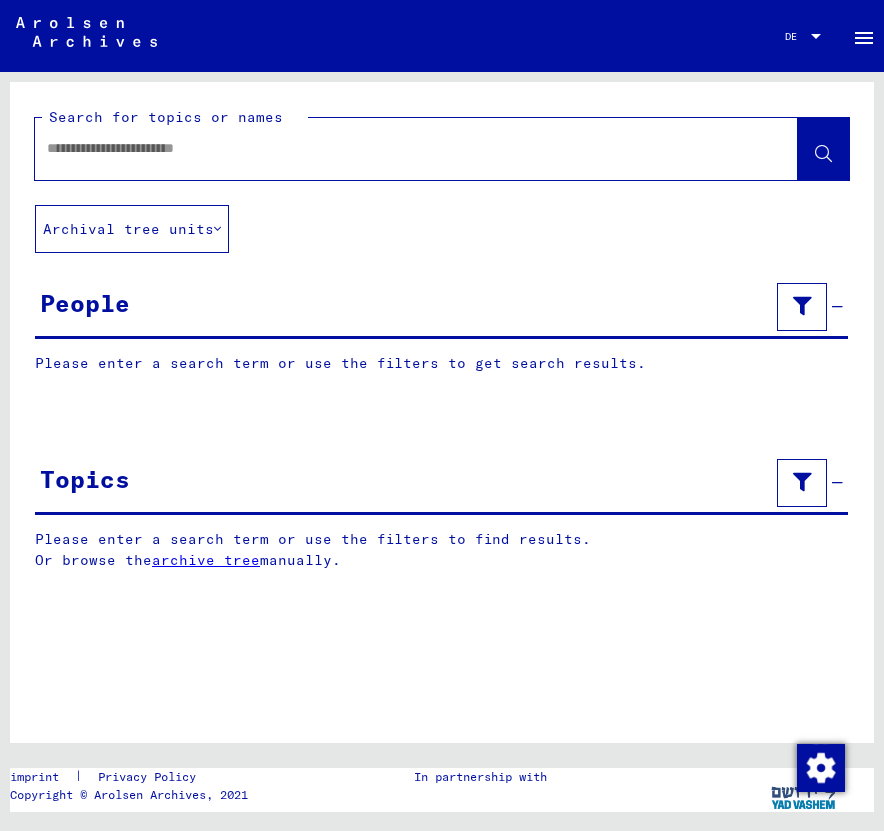 click at bounding box center [398, 148] 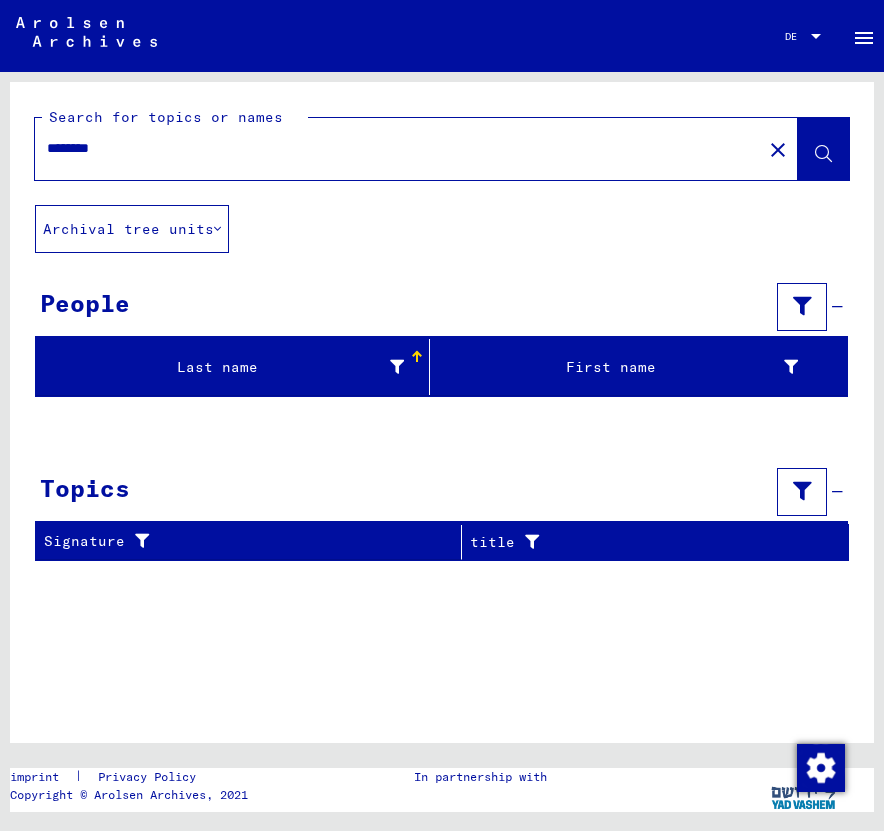click on "********" at bounding box center [398, 148] 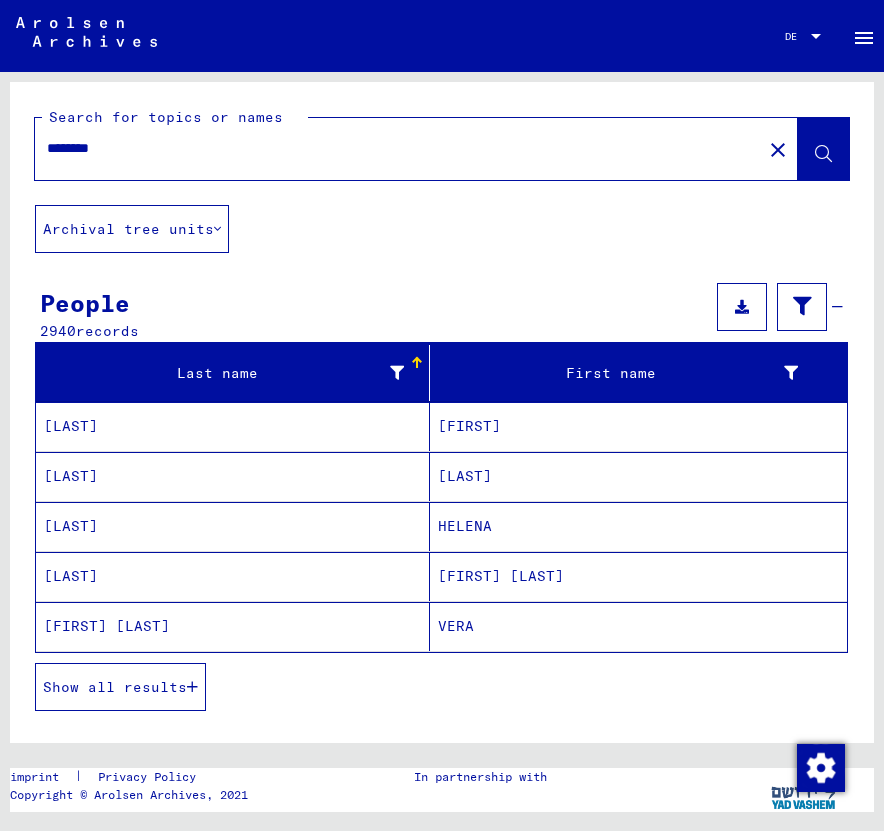 click on "Show all results" at bounding box center [120, 687] 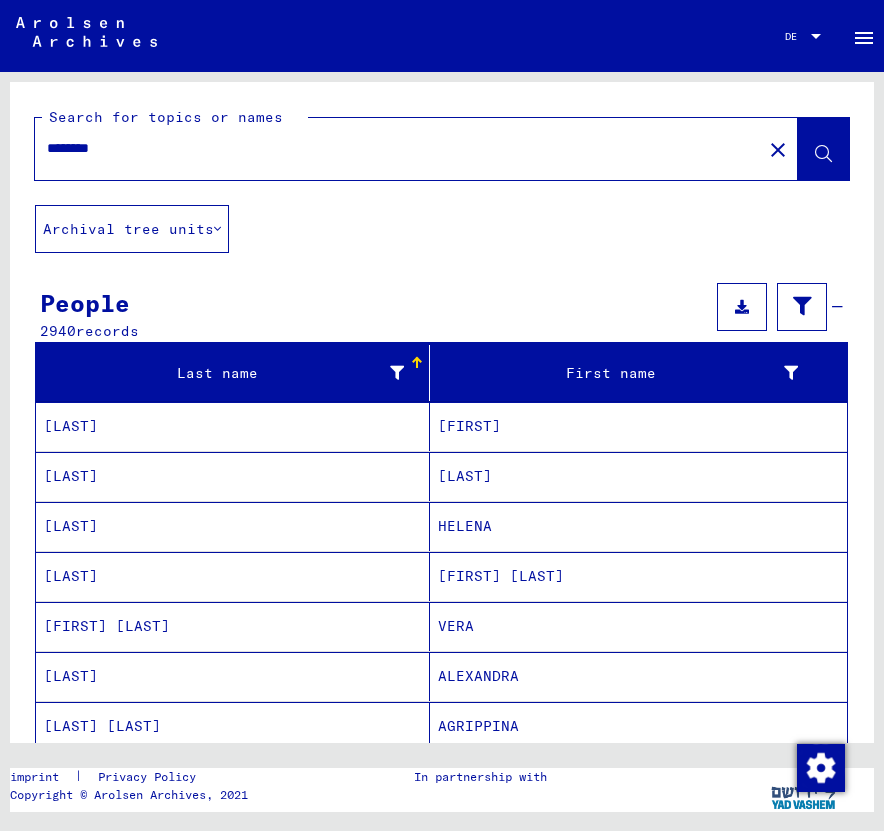 click at bounding box center (417, 363) 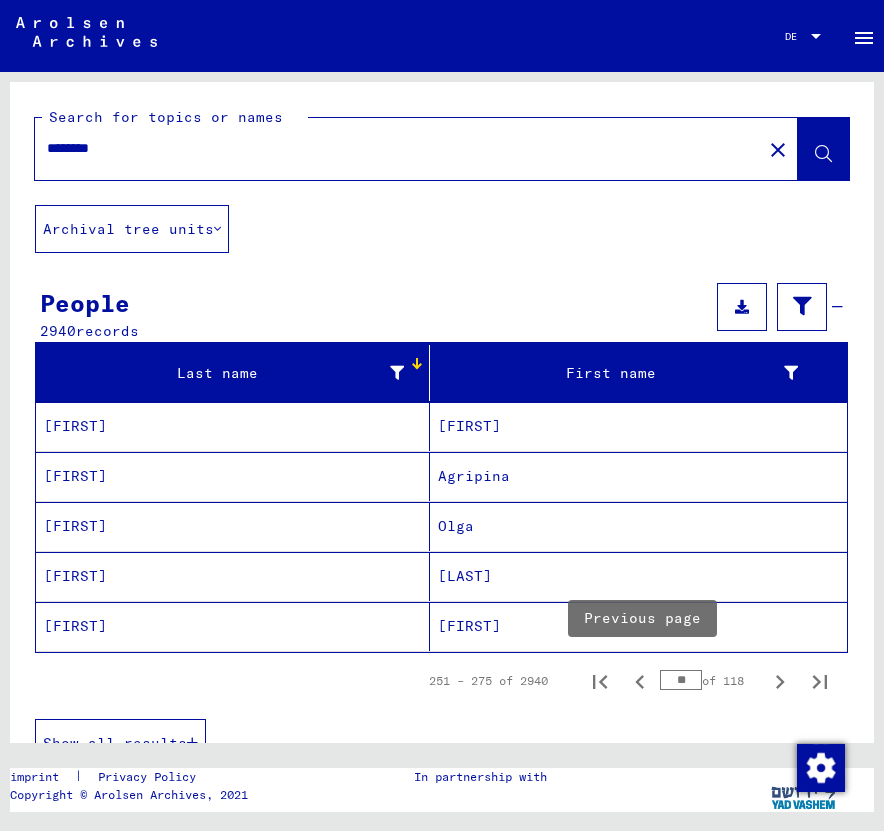 click 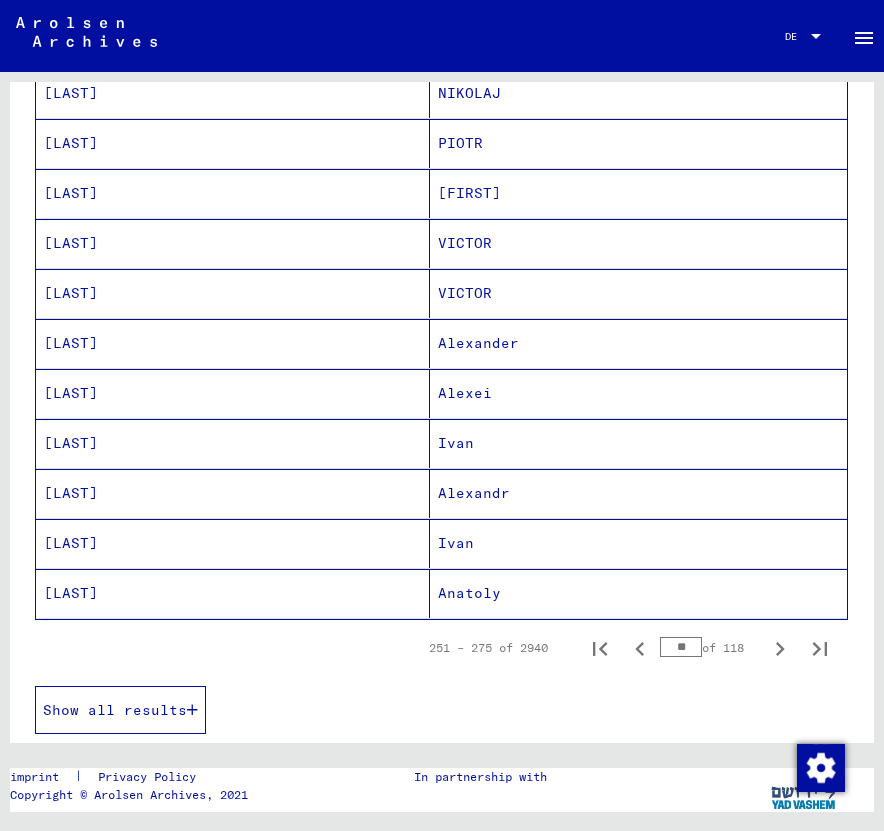 scroll, scrollTop: 1035, scrollLeft: 0, axis: vertical 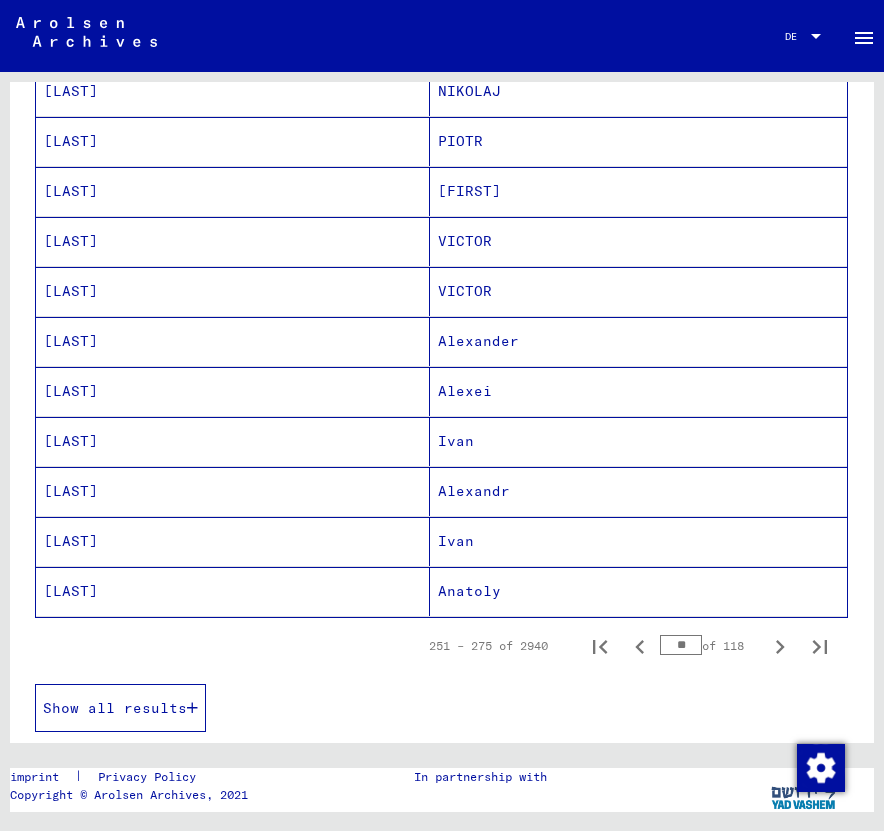 click on "Anatoly" 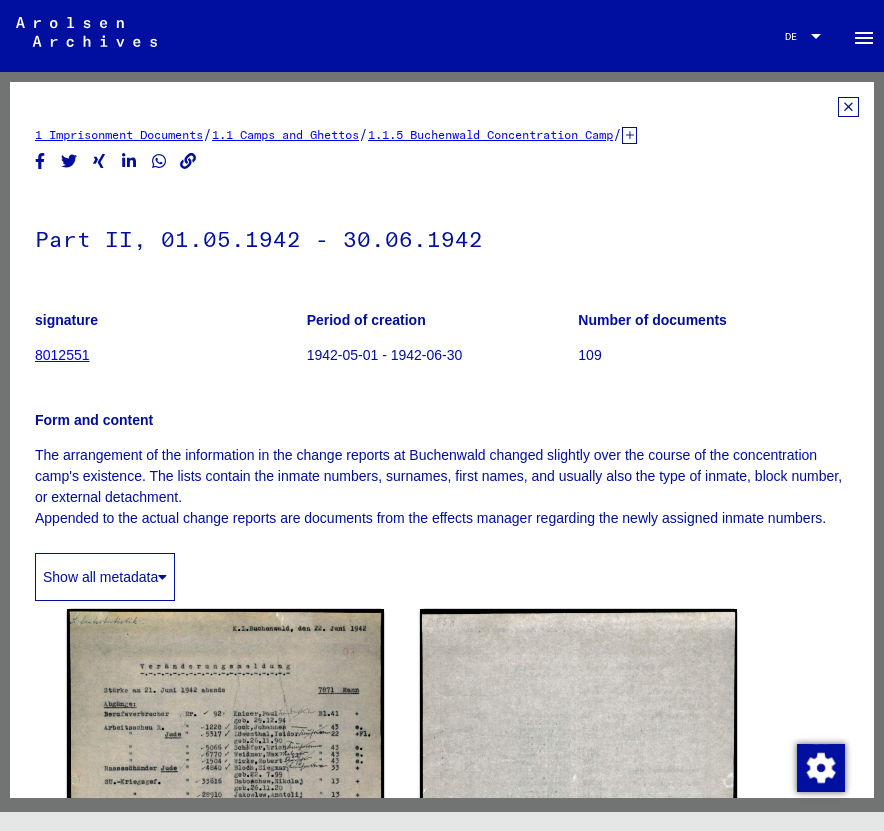 scroll, scrollTop: 0, scrollLeft: 0, axis: both 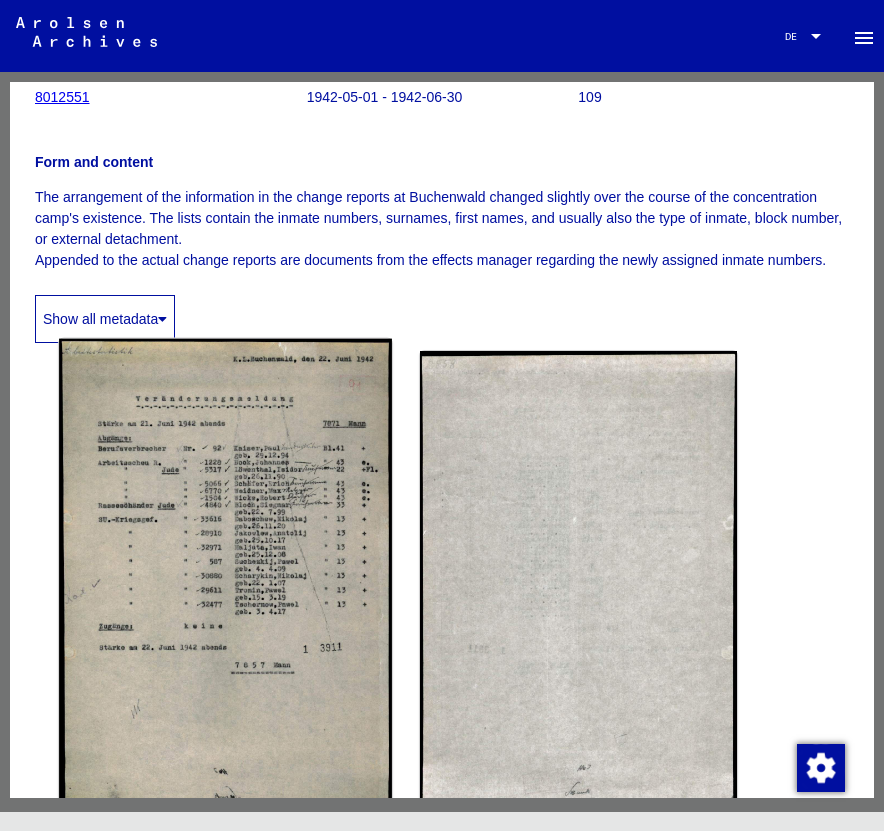 click 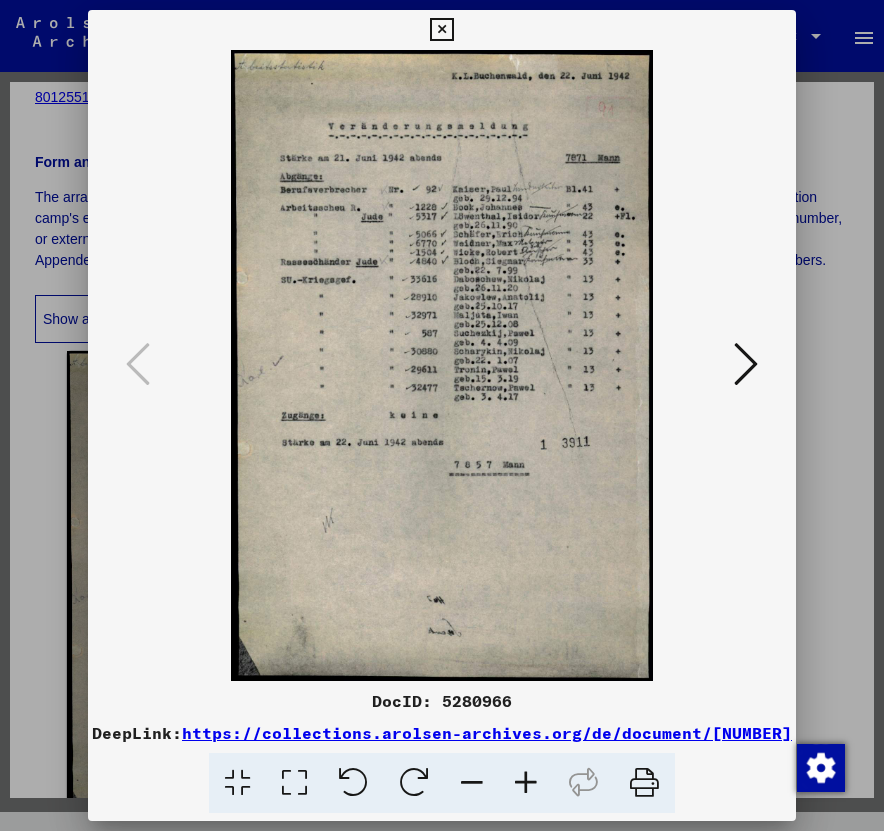 click at bounding box center [746, 364] 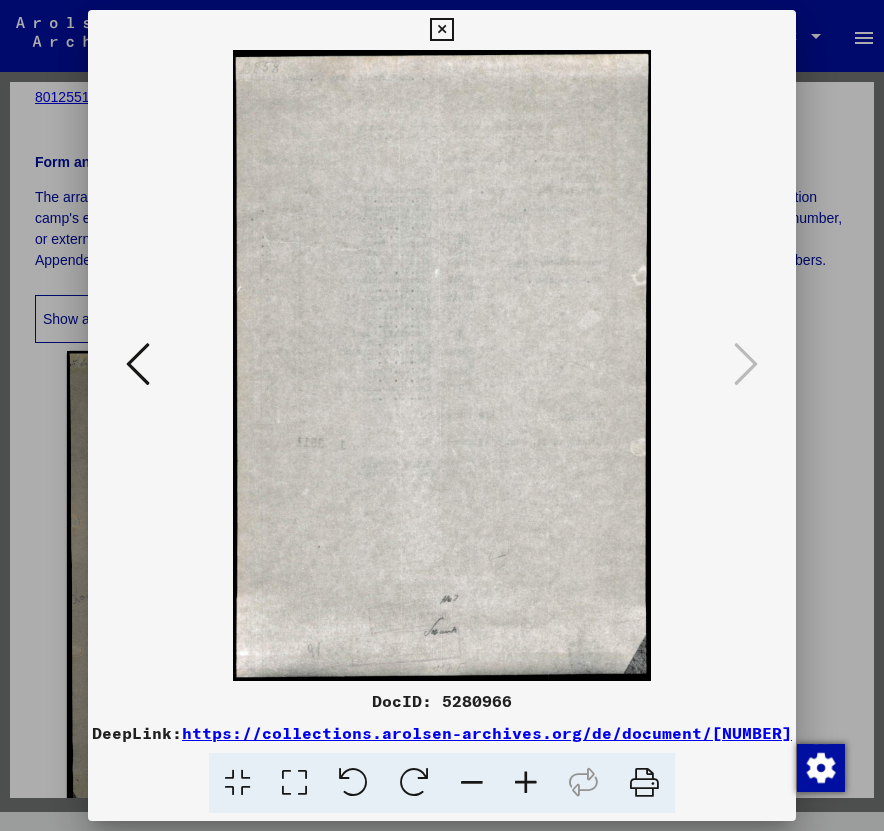 click at bounding box center [442, 415] 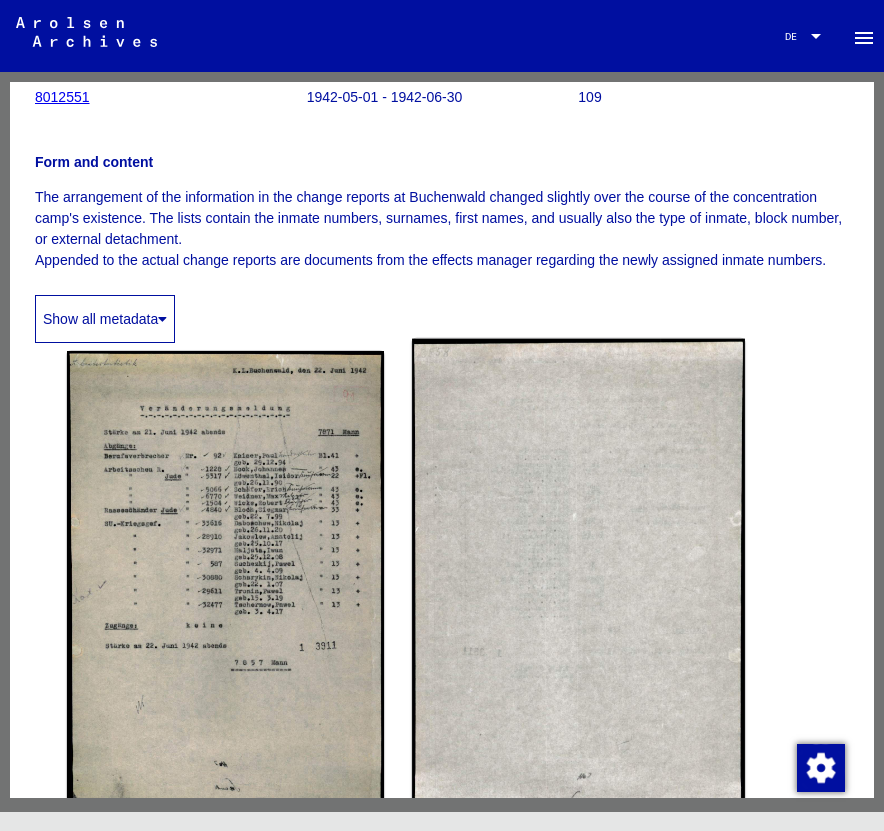 scroll, scrollTop: 0, scrollLeft: 0, axis: both 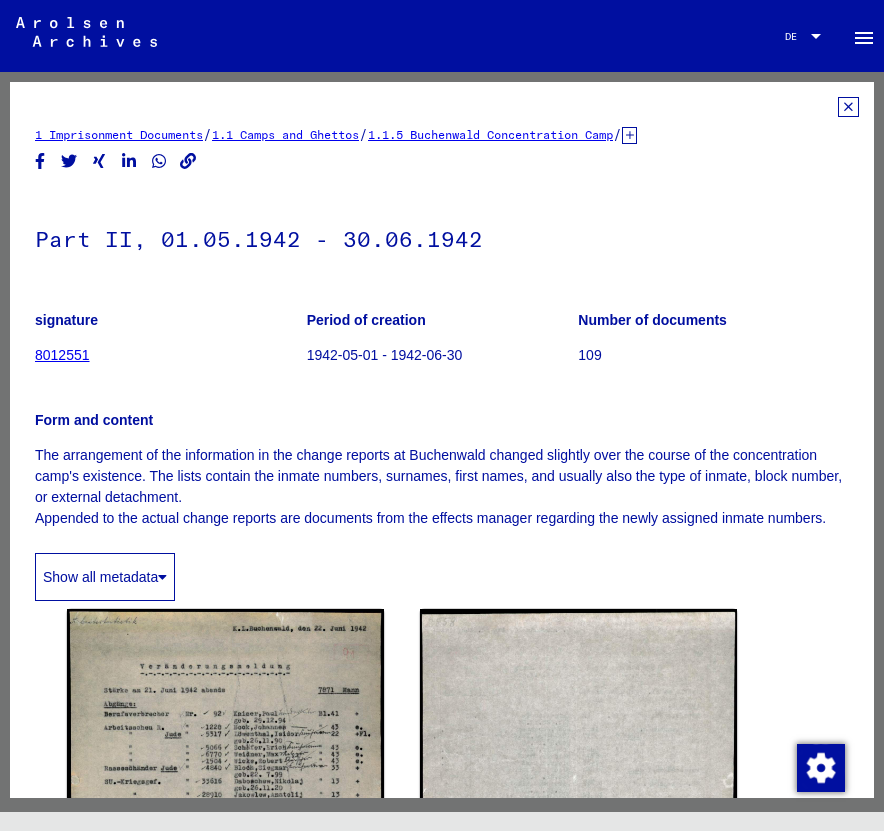 click 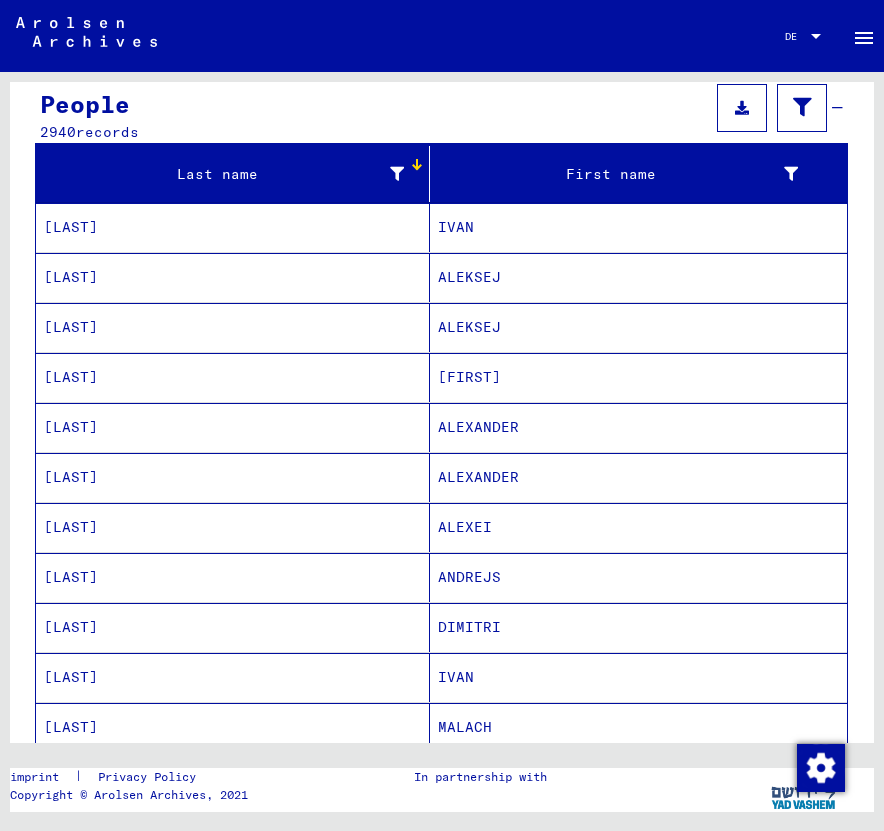 scroll, scrollTop: 0, scrollLeft: 0, axis: both 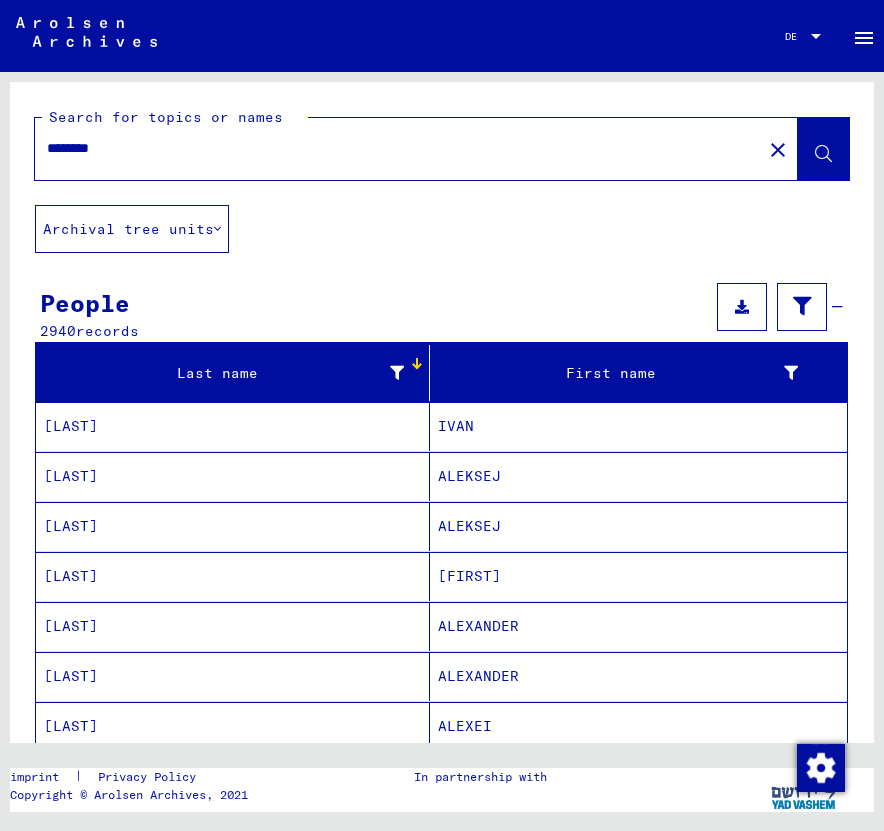 click on "********" at bounding box center [398, 148] 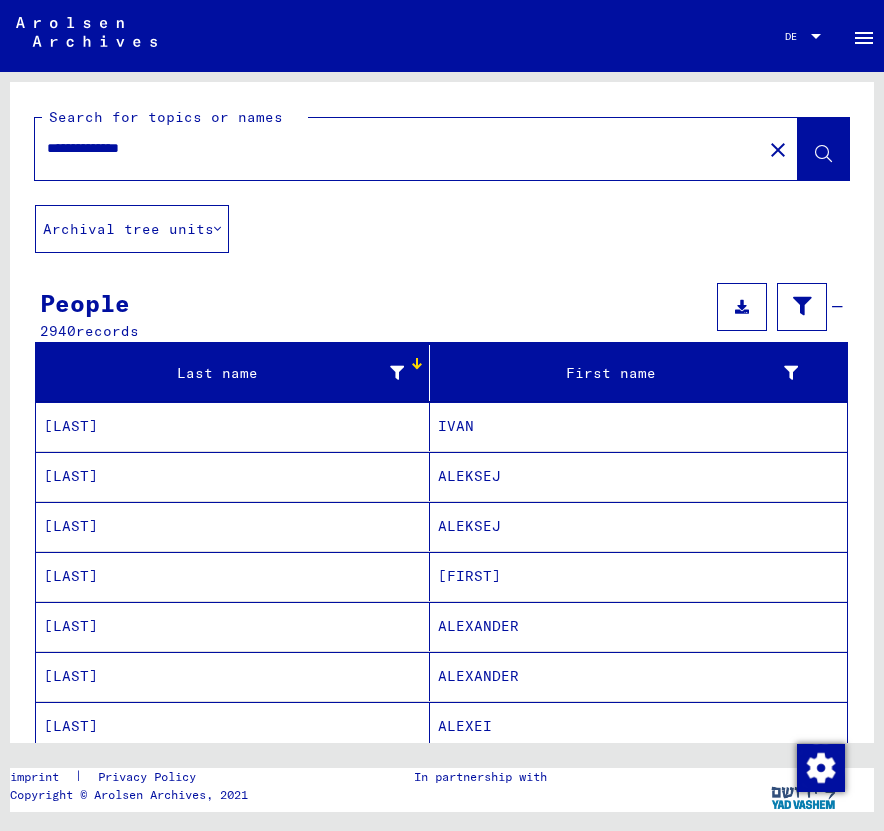 type on "**********" 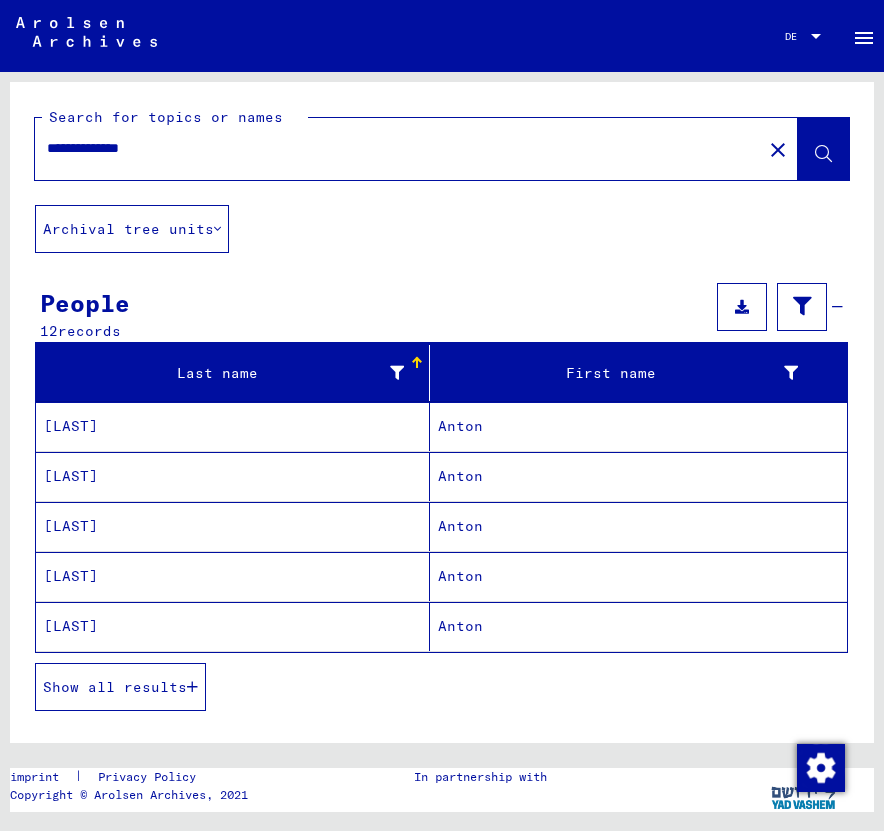 click on "Anton" at bounding box center (460, 476) 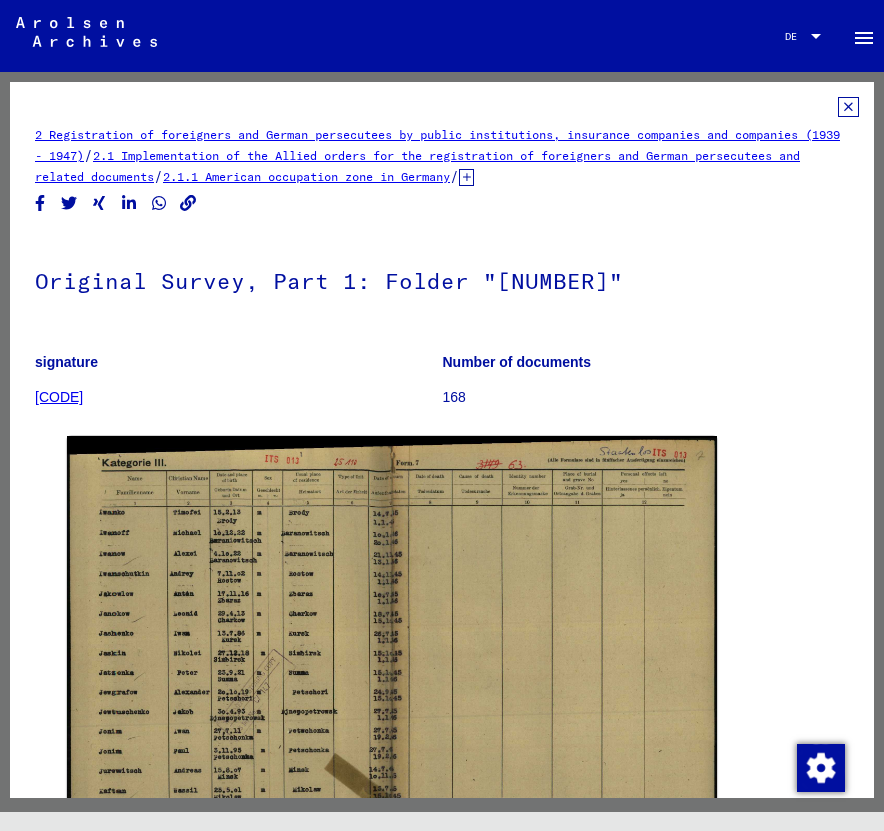 scroll, scrollTop: 0, scrollLeft: 0, axis: both 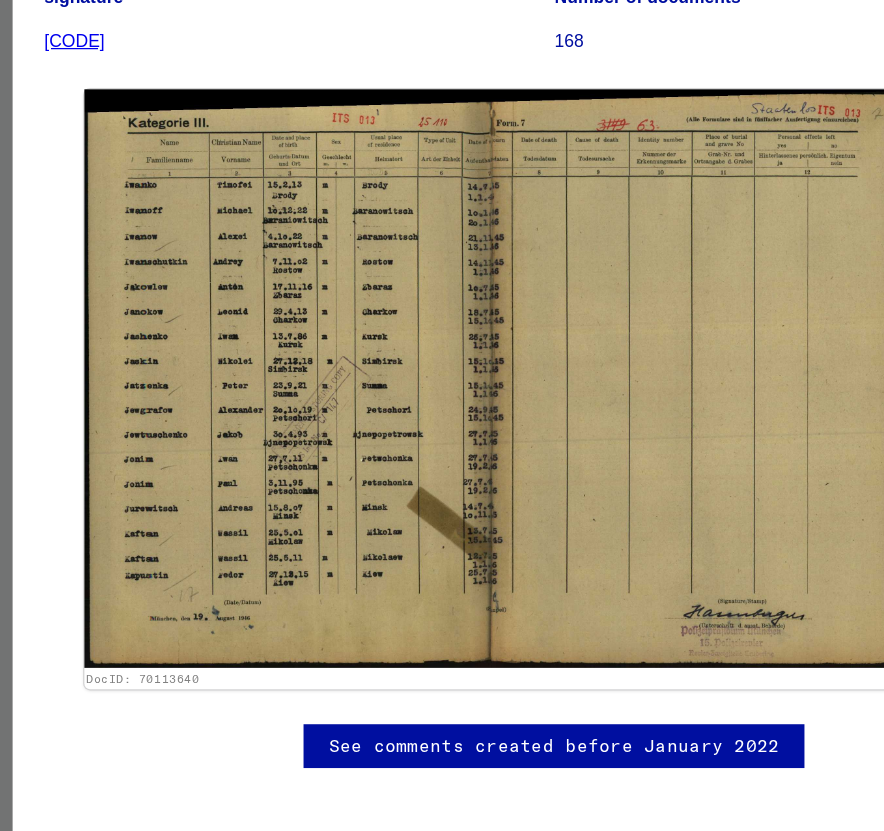 click on "168" 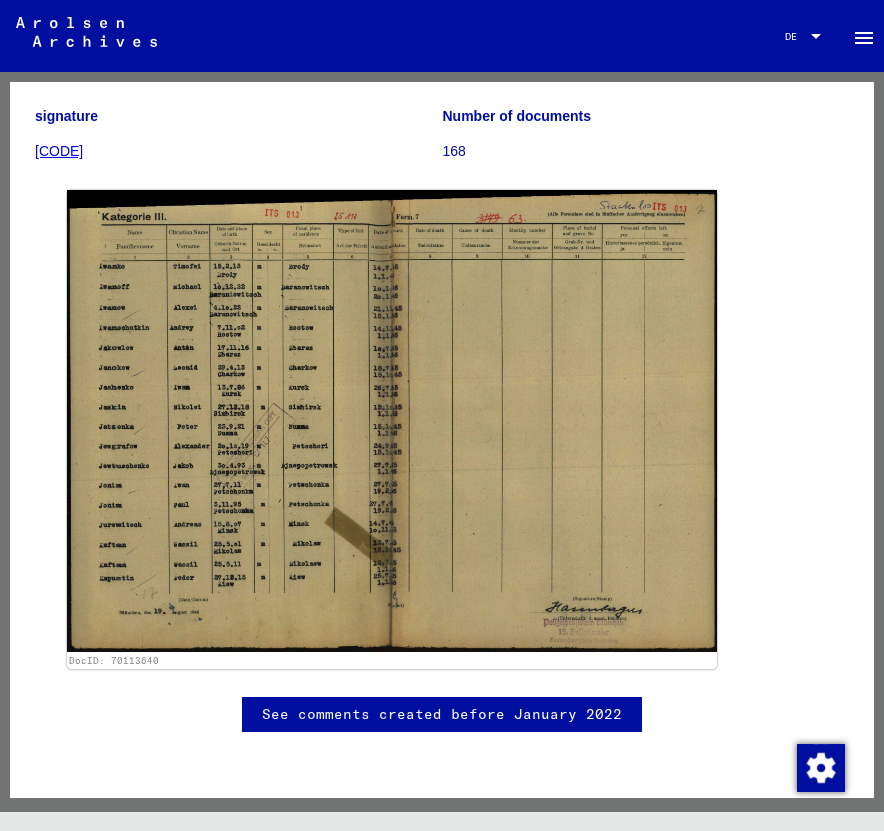 scroll, scrollTop: 0, scrollLeft: 0, axis: both 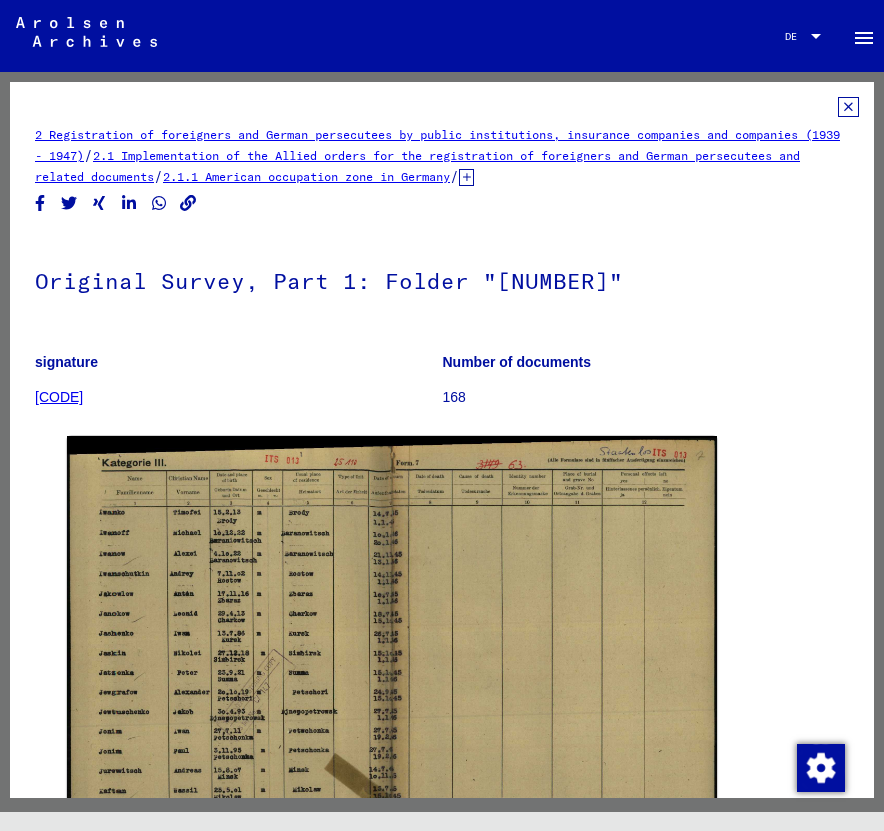 click 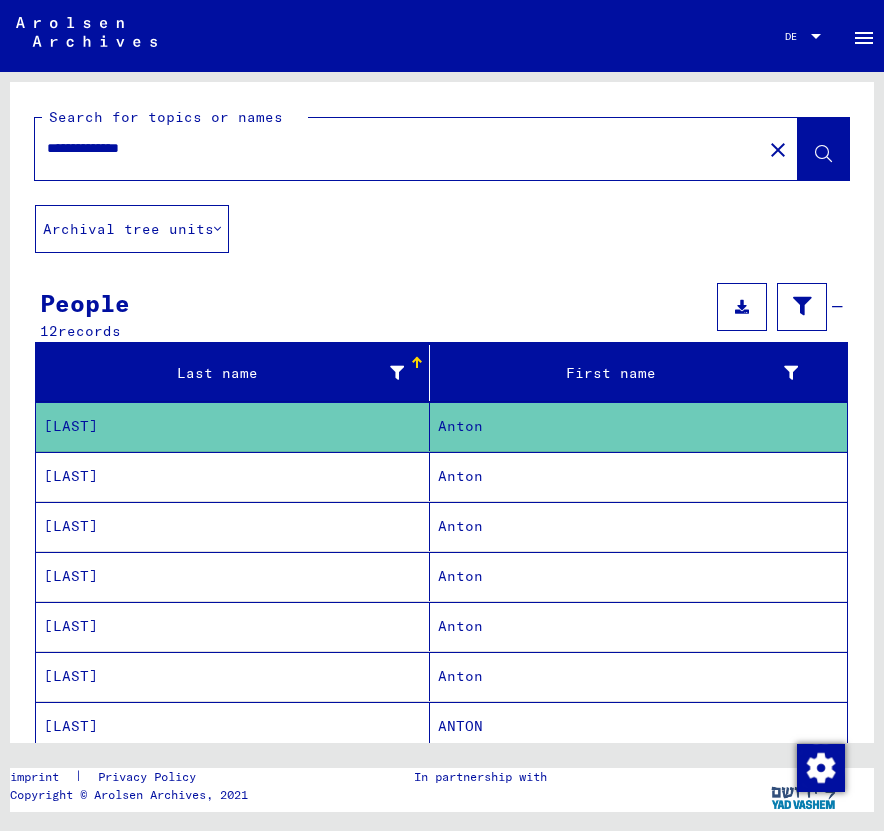 click on "[LAST]" at bounding box center [233, 526] 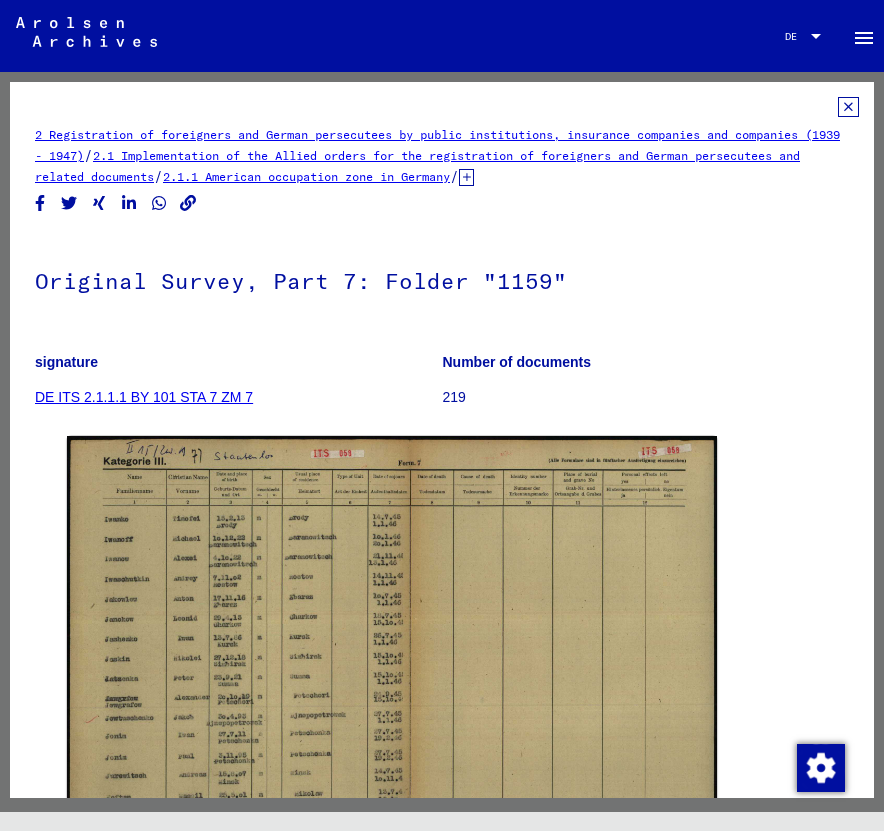 scroll, scrollTop: 0, scrollLeft: 0, axis: both 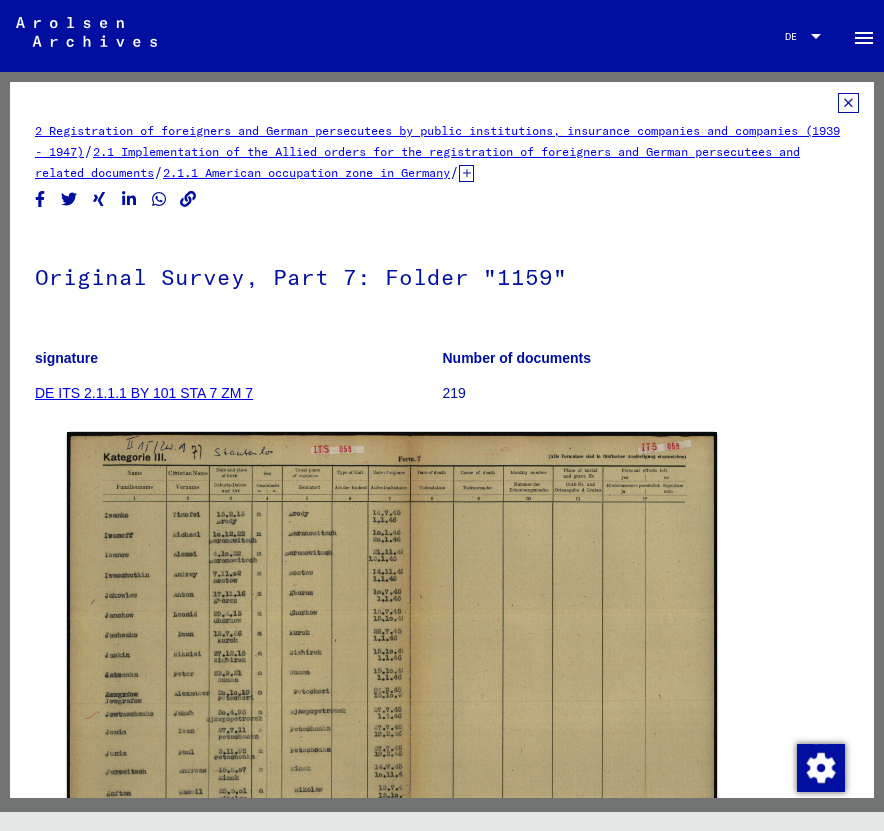 click 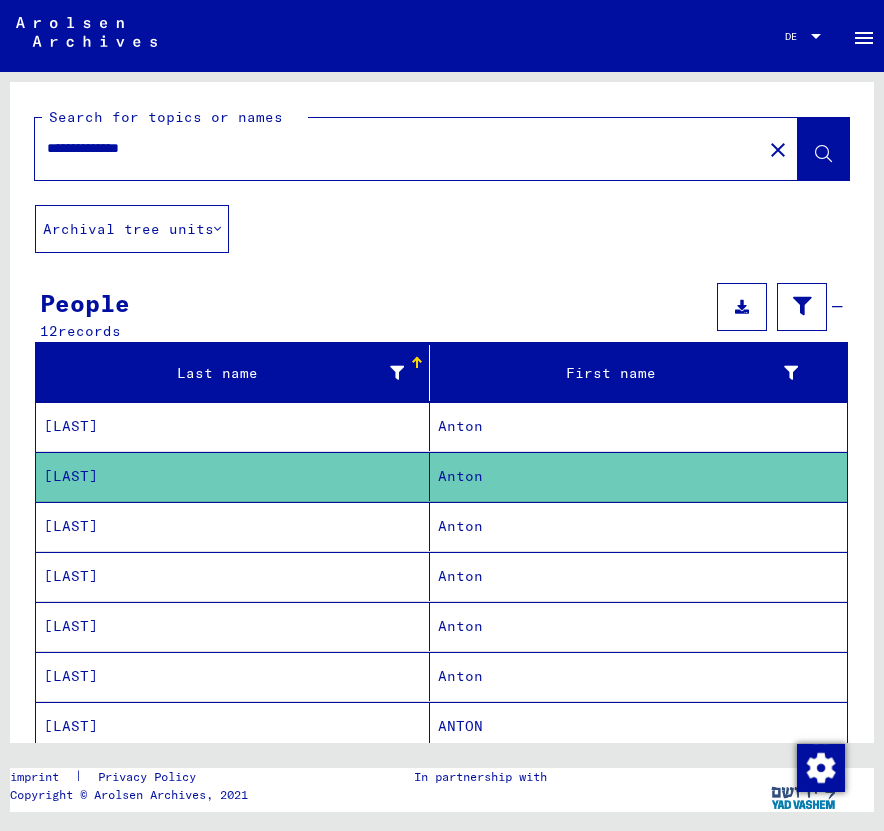 click on "[LAST]" at bounding box center (233, 576) 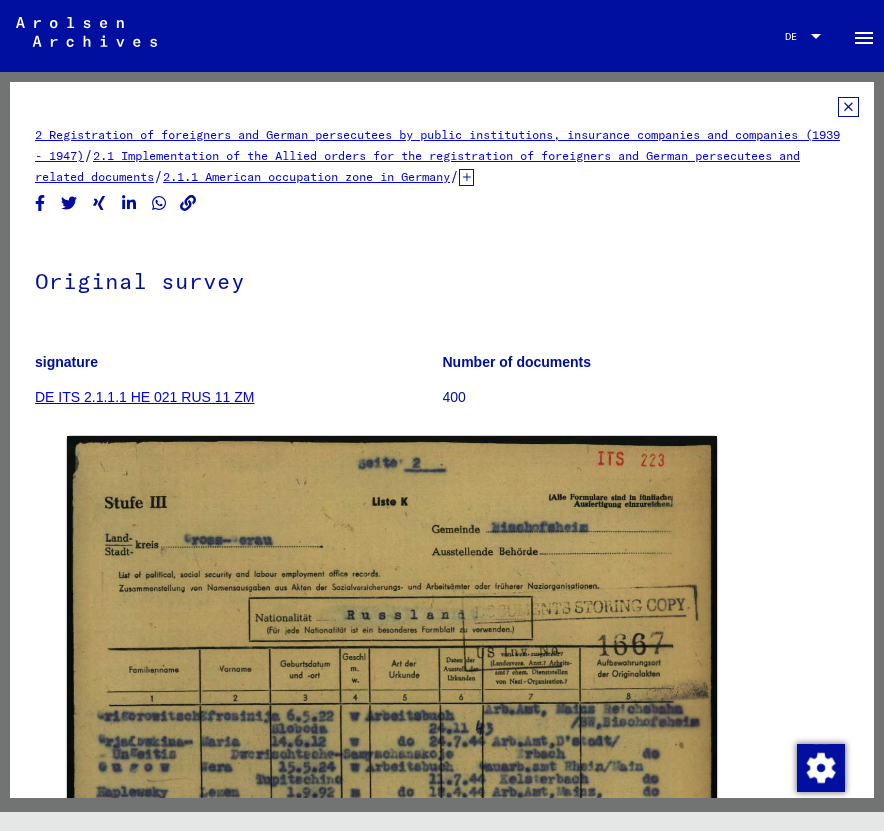 scroll, scrollTop: 0, scrollLeft: 0, axis: both 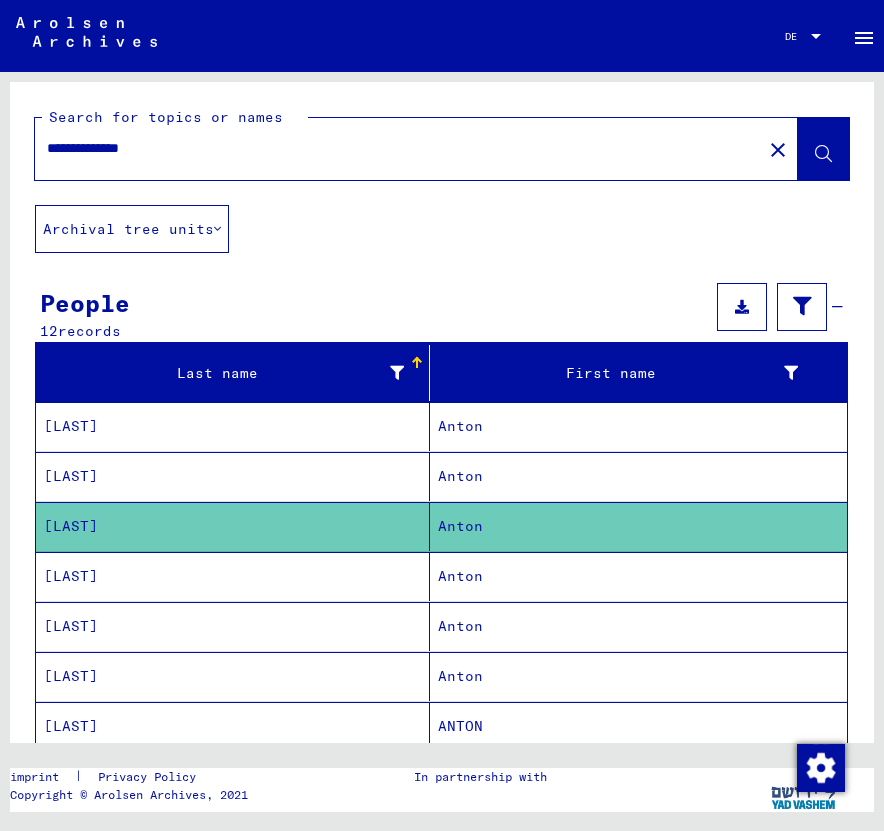 click on "Anton" at bounding box center [460, 626] 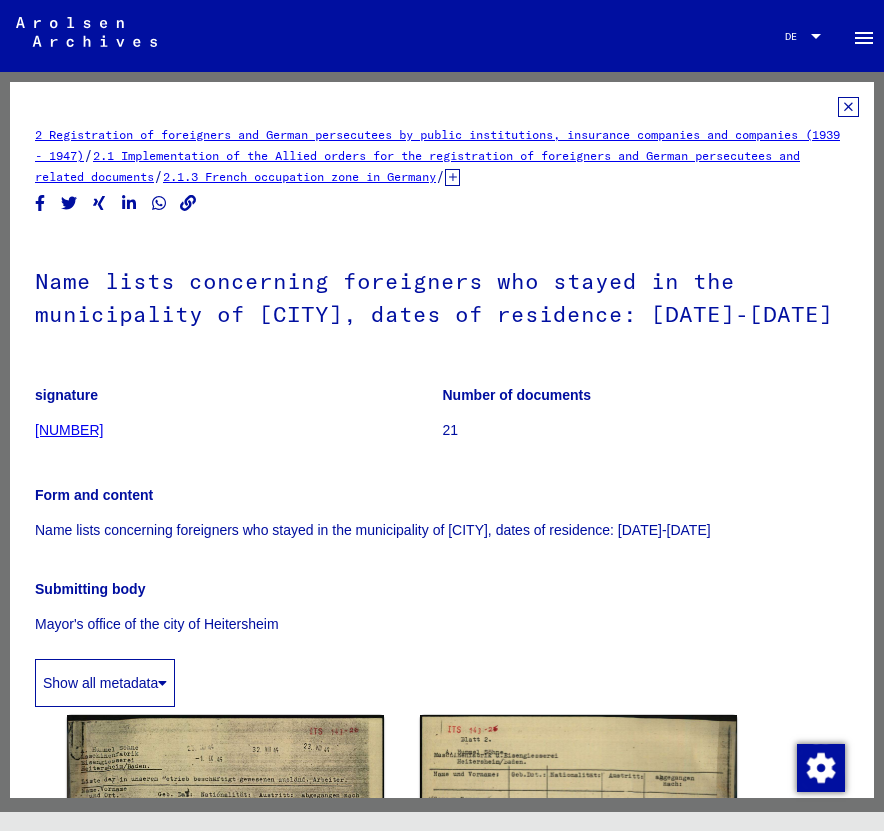 scroll, scrollTop: 0, scrollLeft: 0, axis: both 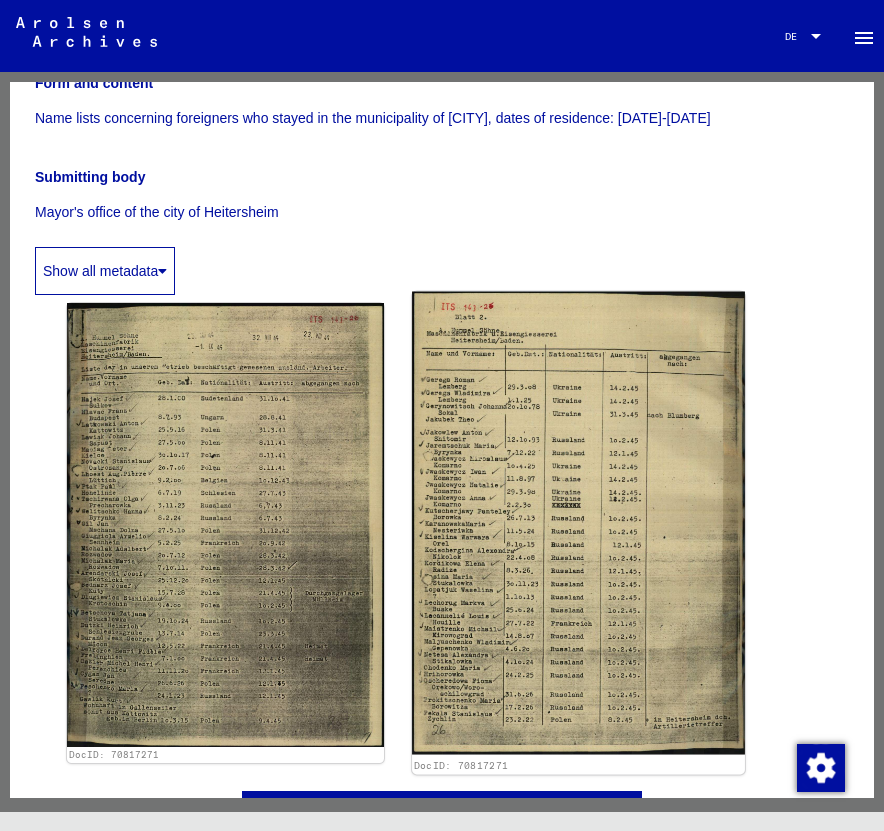 click 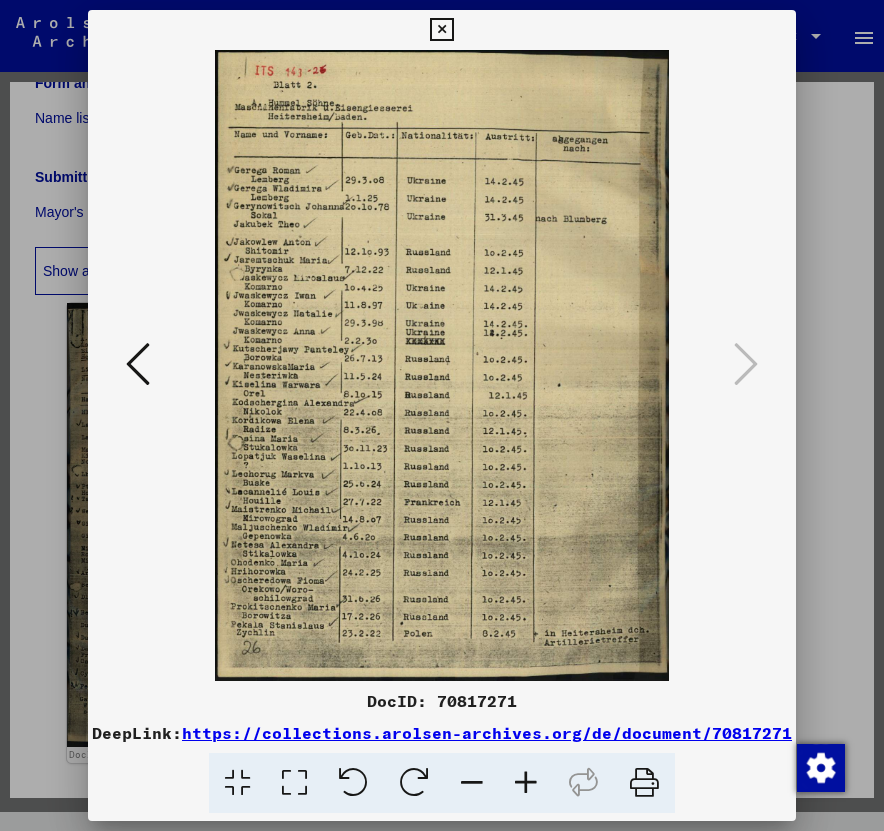 click at bounding box center [442, 415] 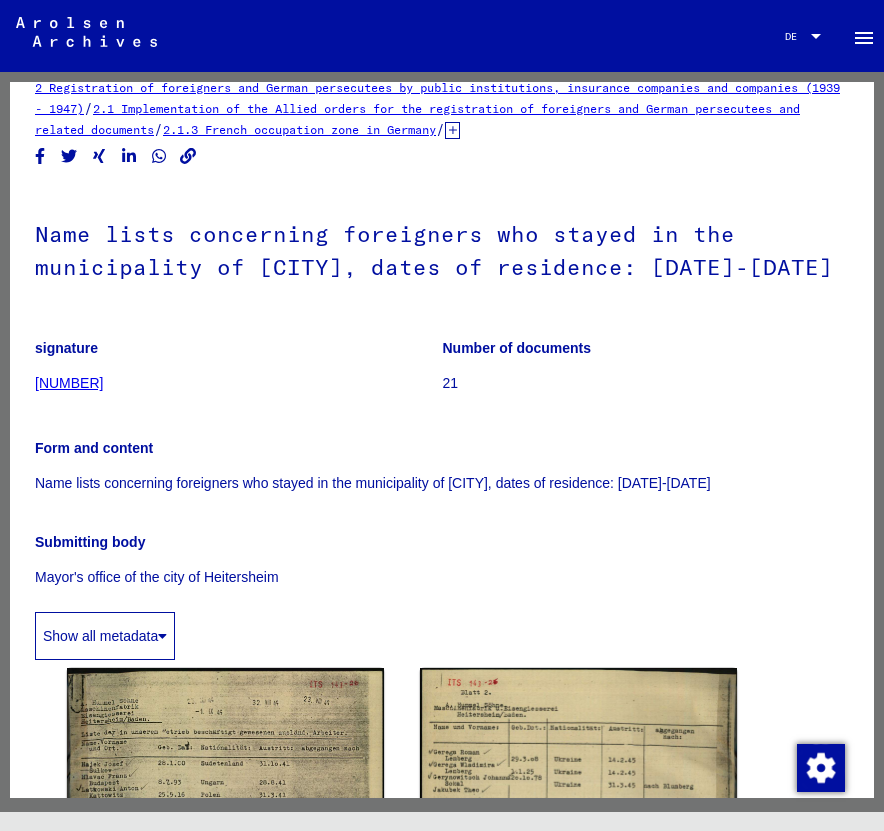scroll, scrollTop: 0, scrollLeft: 0, axis: both 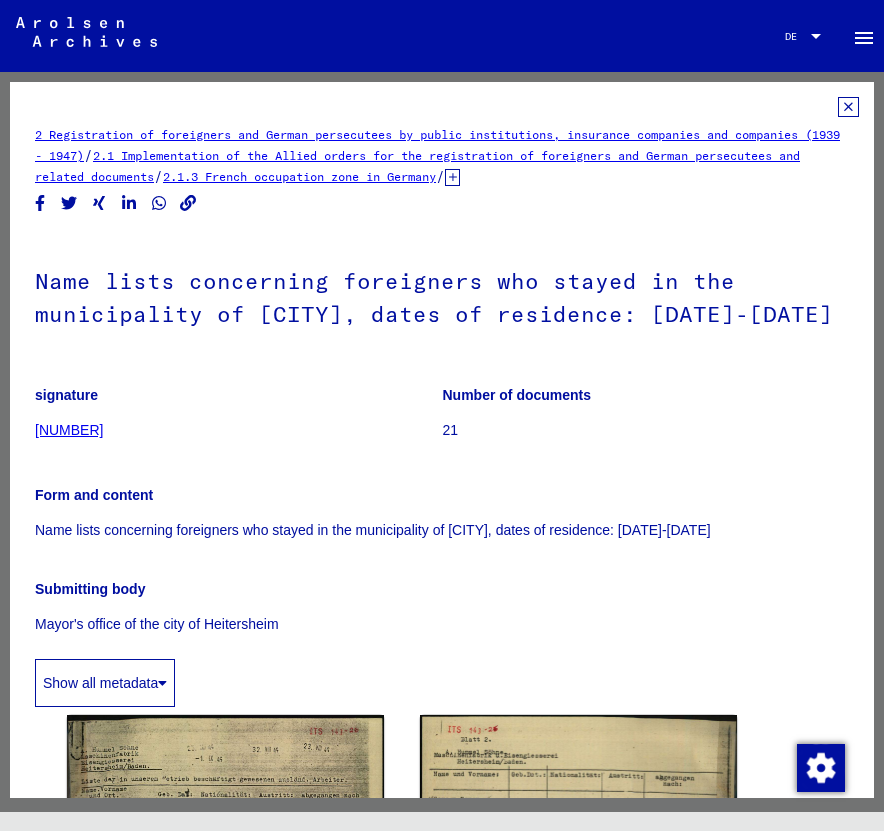 click 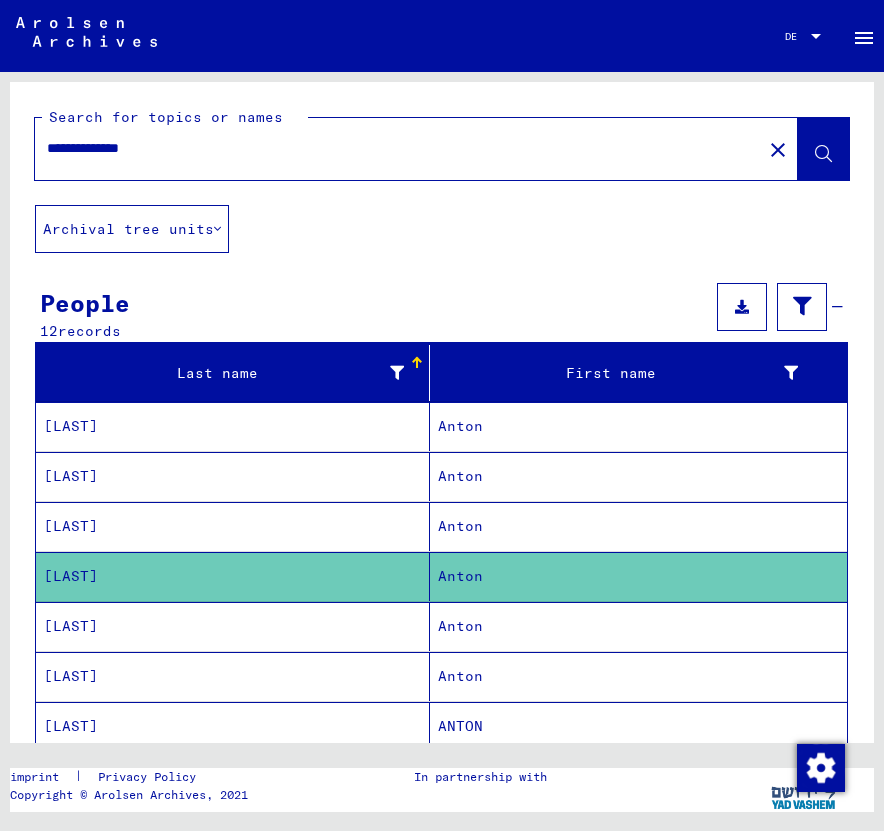 click on "Anton" at bounding box center (460, 676) 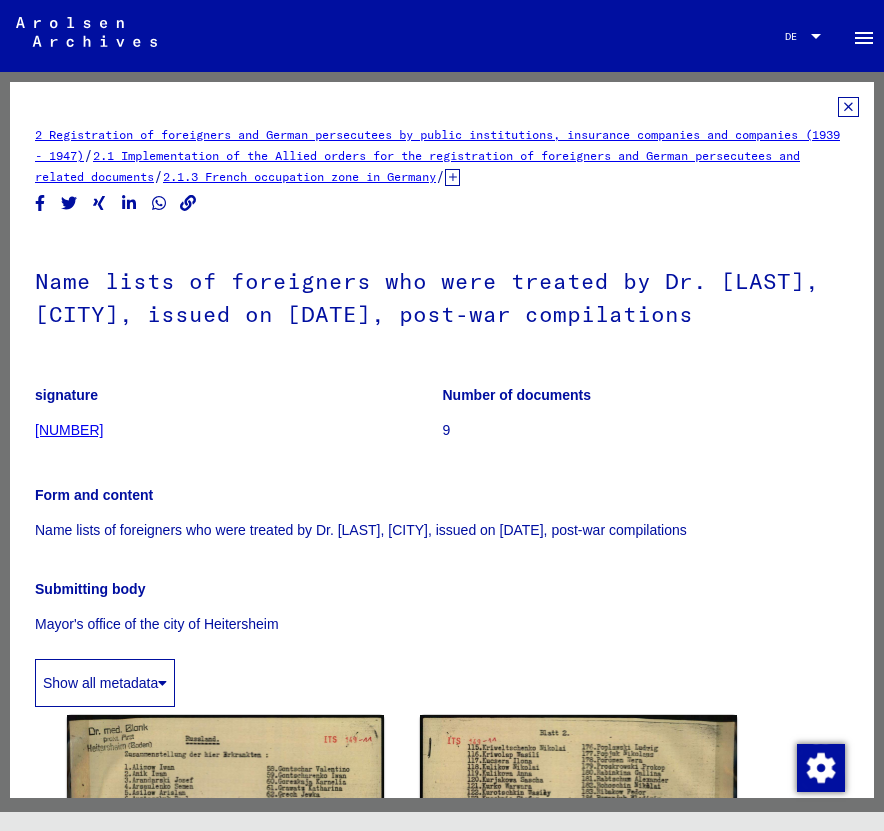 scroll, scrollTop: 0, scrollLeft: 0, axis: both 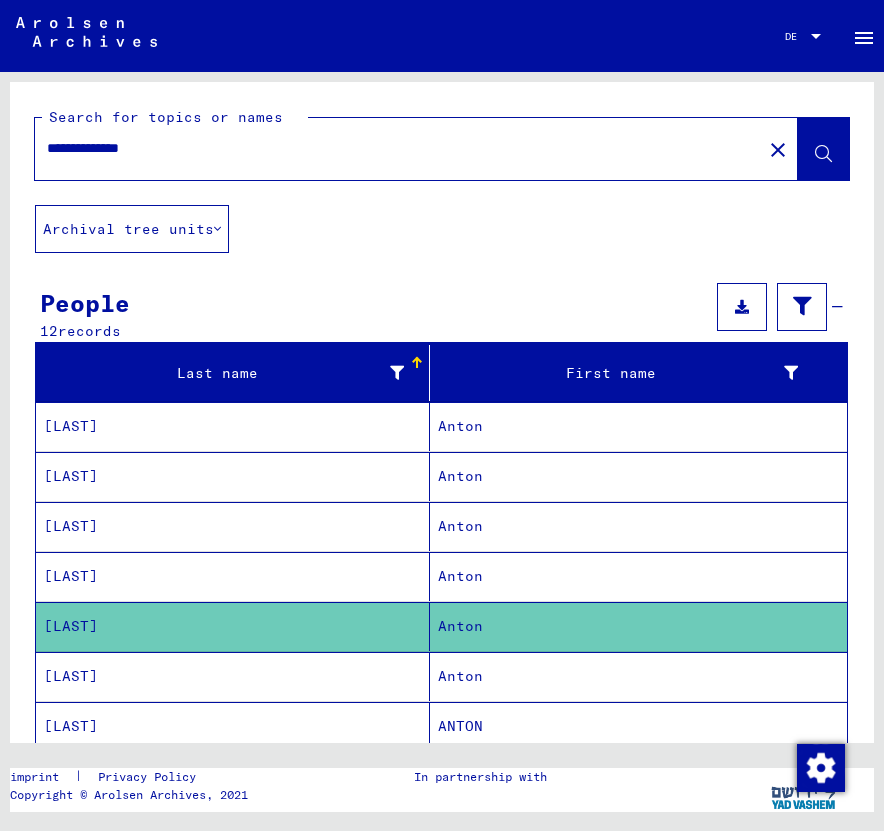 click on "Anton" at bounding box center [460, 726] 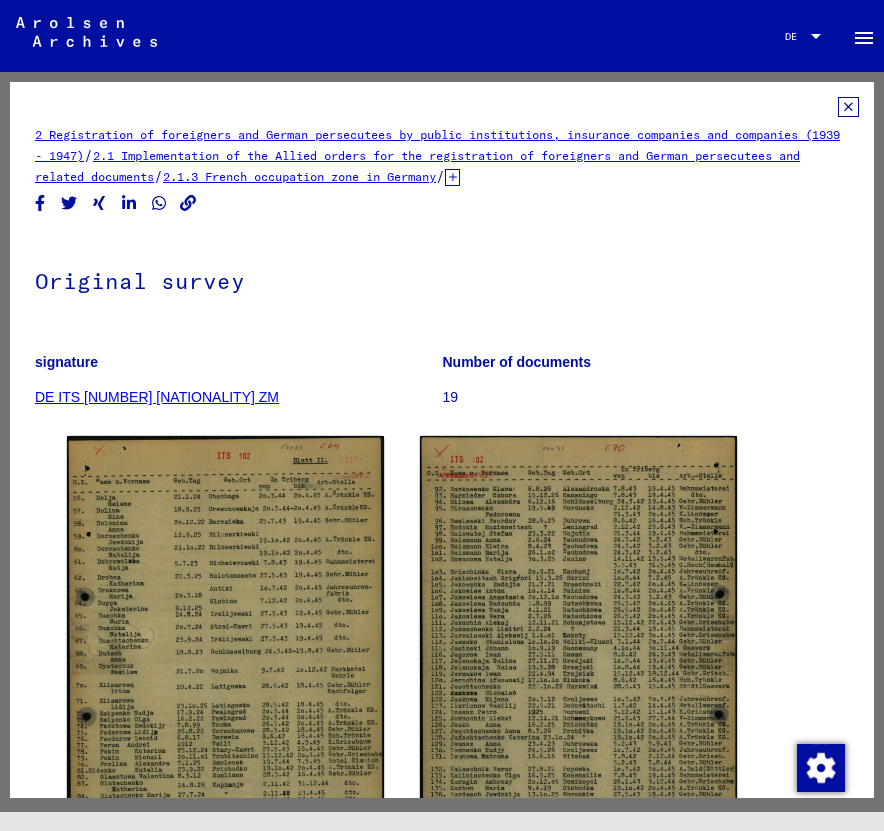 scroll, scrollTop: 0, scrollLeft: 0, axis: both 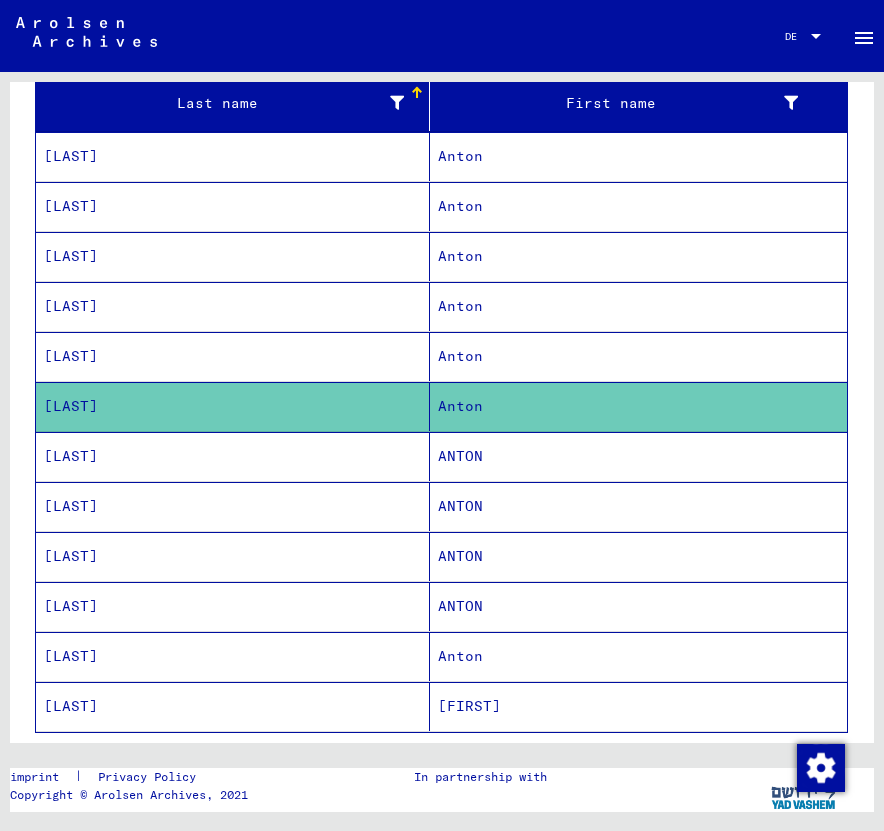 click on "ANTON" at bounding box center (638, 506) 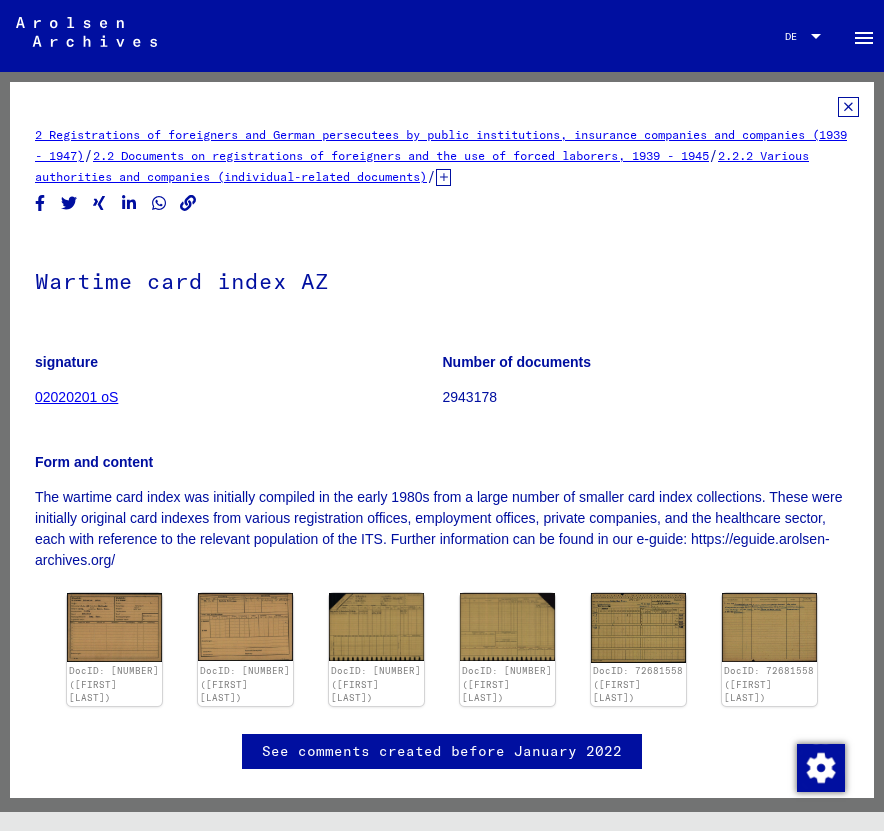 scroll, scrollTop: 0, scrollLeft: 0, axis: both 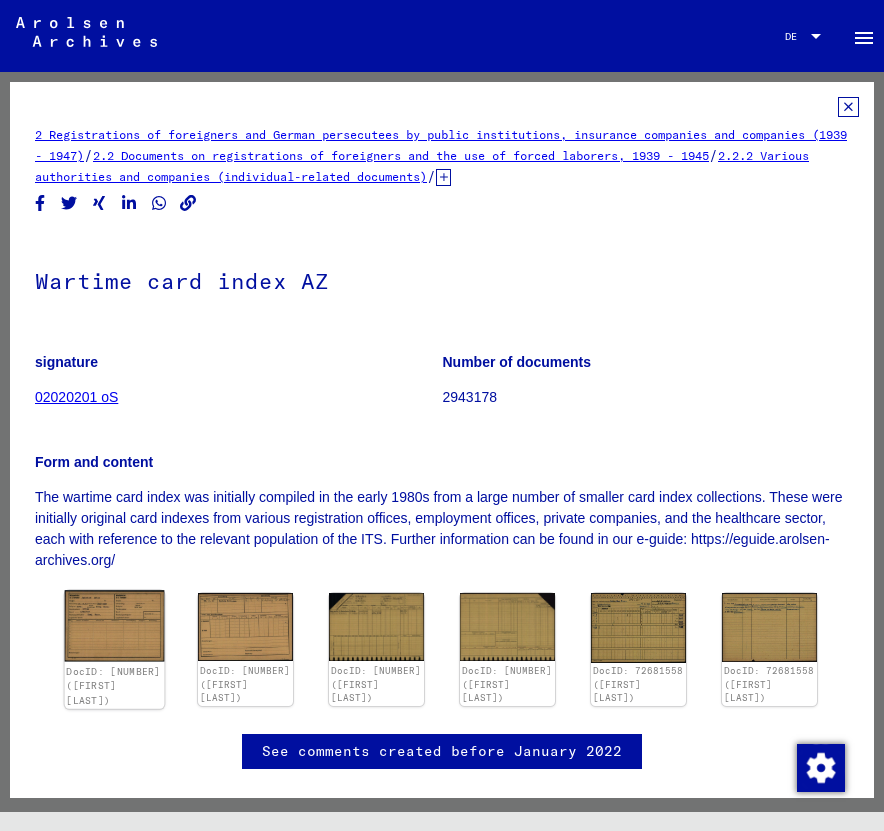 click 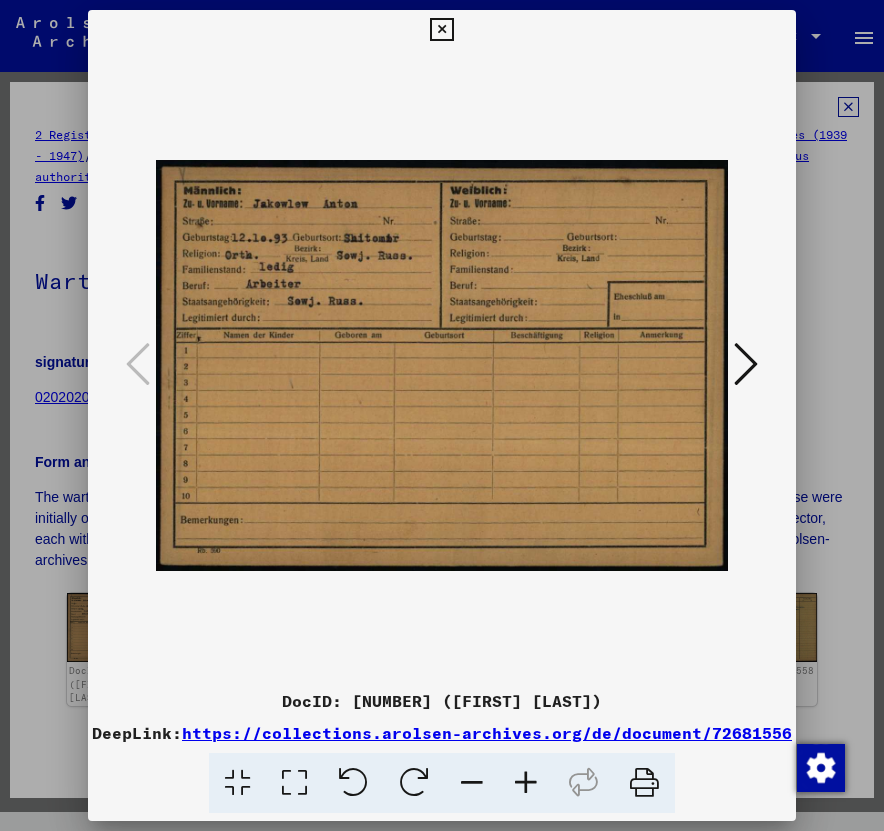 click at bounding box center (442, 415) 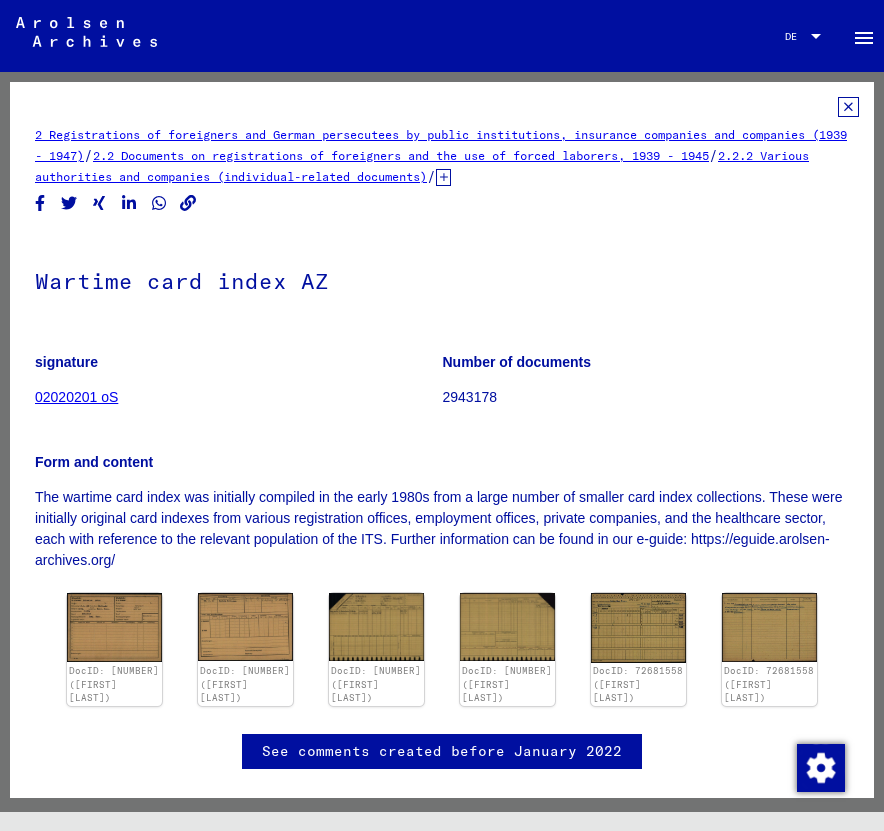 click 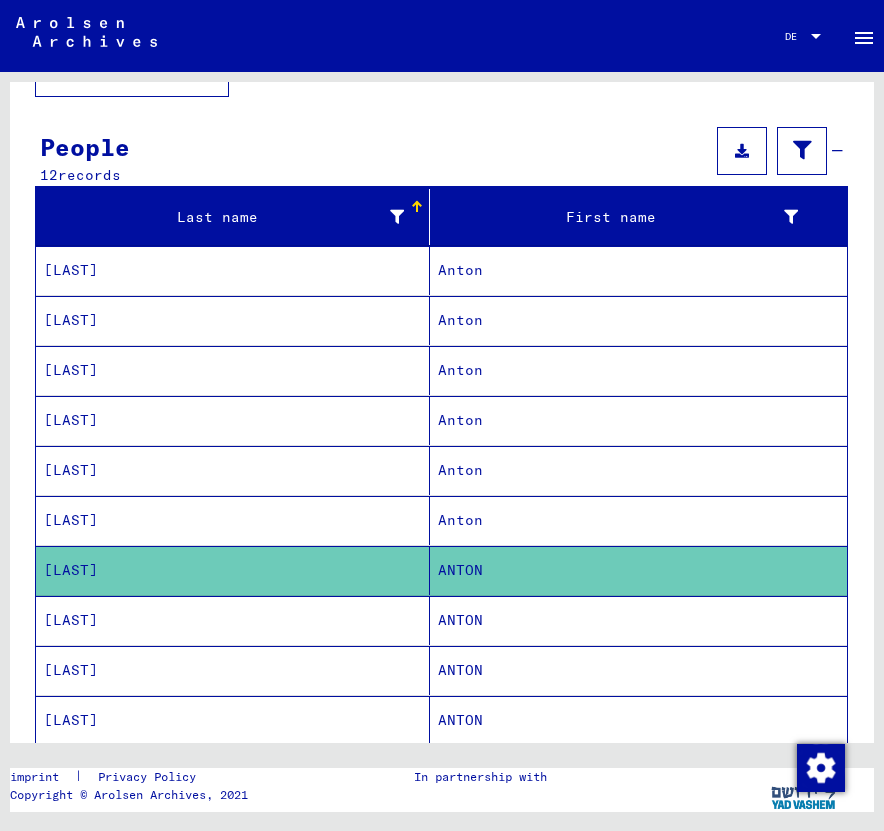 scroll, scrollTop: 155, scrollLeft: 0, axis: vertical 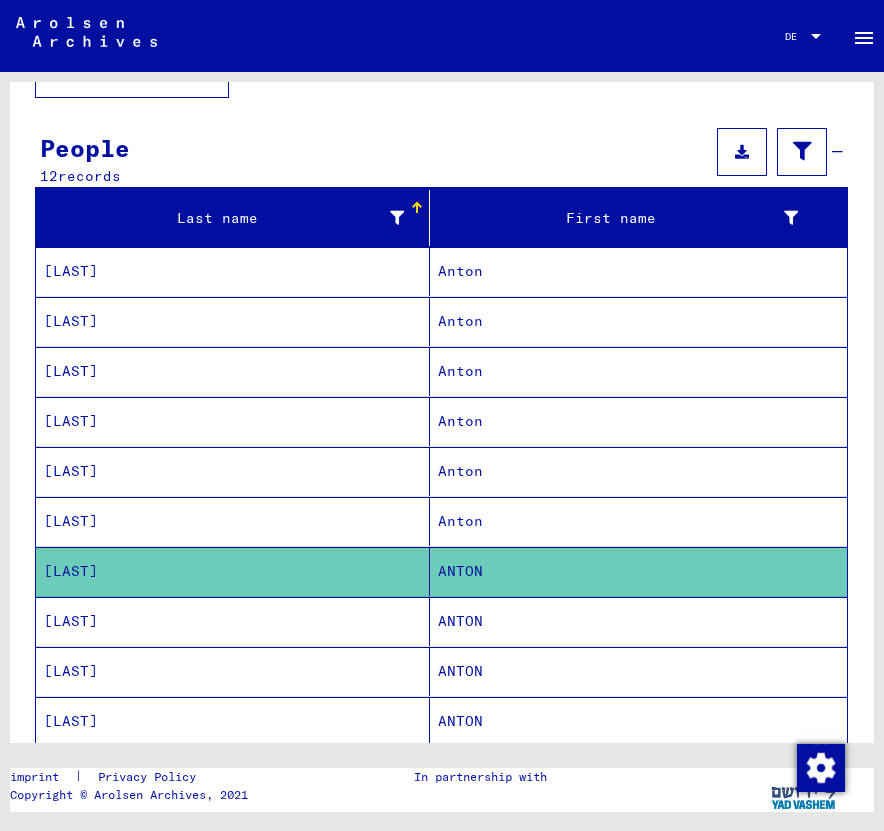 click on "[LAST]" at bounding box center (233, 671) 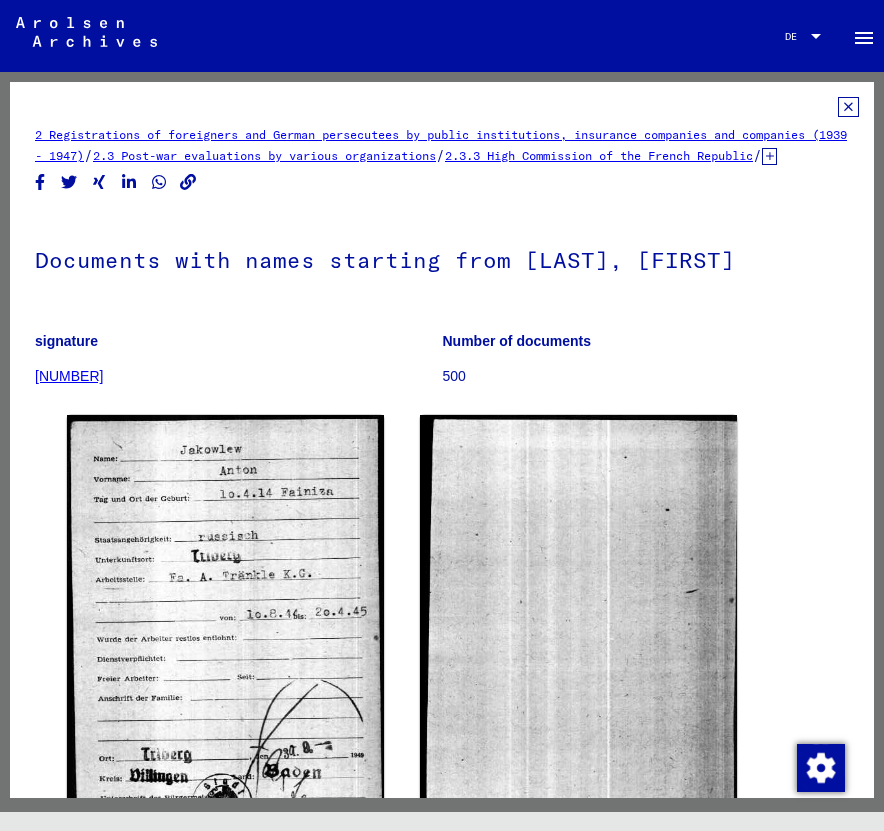 scroll, scrollTop: 0, scrollLeft: 0, axis: both 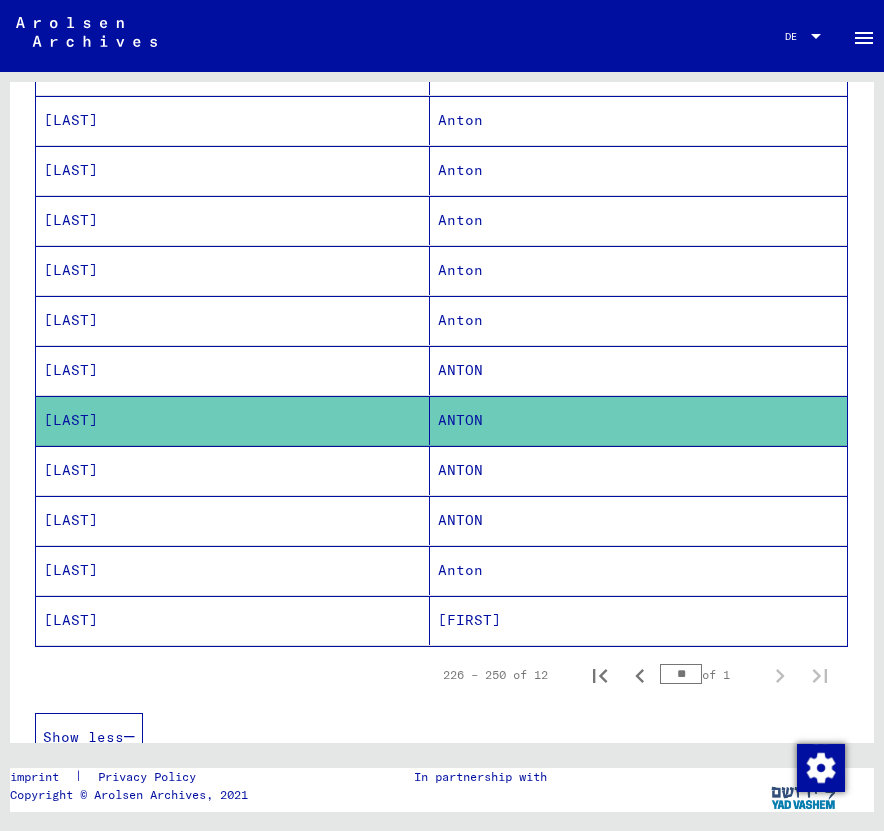click on "[LAST]" at bounding box center (233, 520) 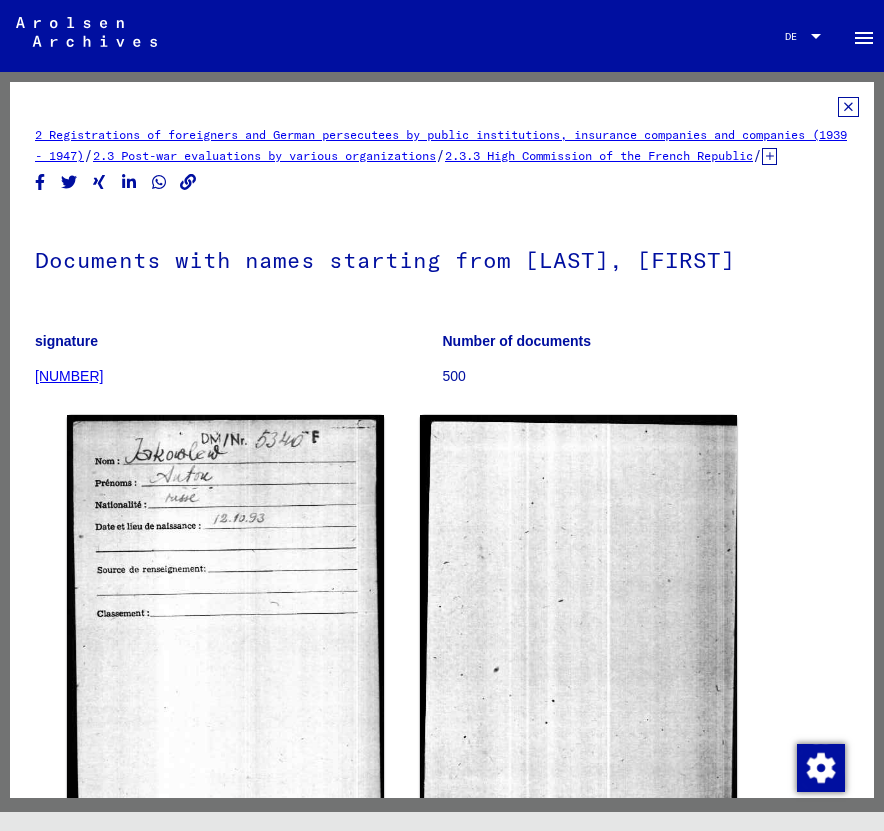 scroll, scrollTop: 0, scrollLeft: 0, axis: both 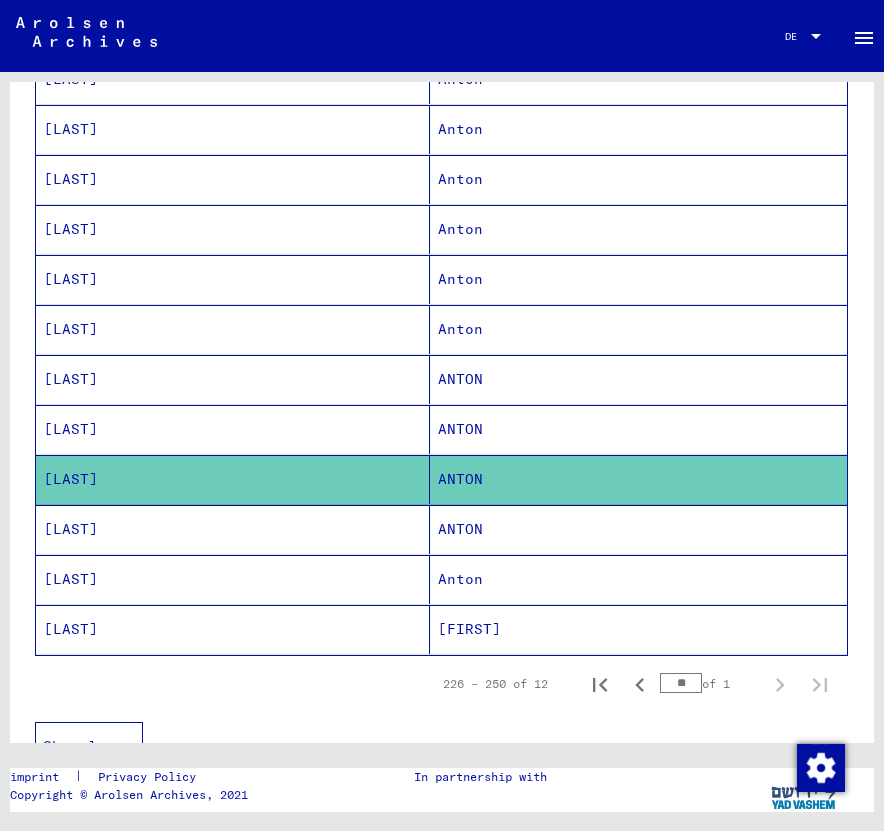 click on "ANTON" at bounding box center [638, 579] 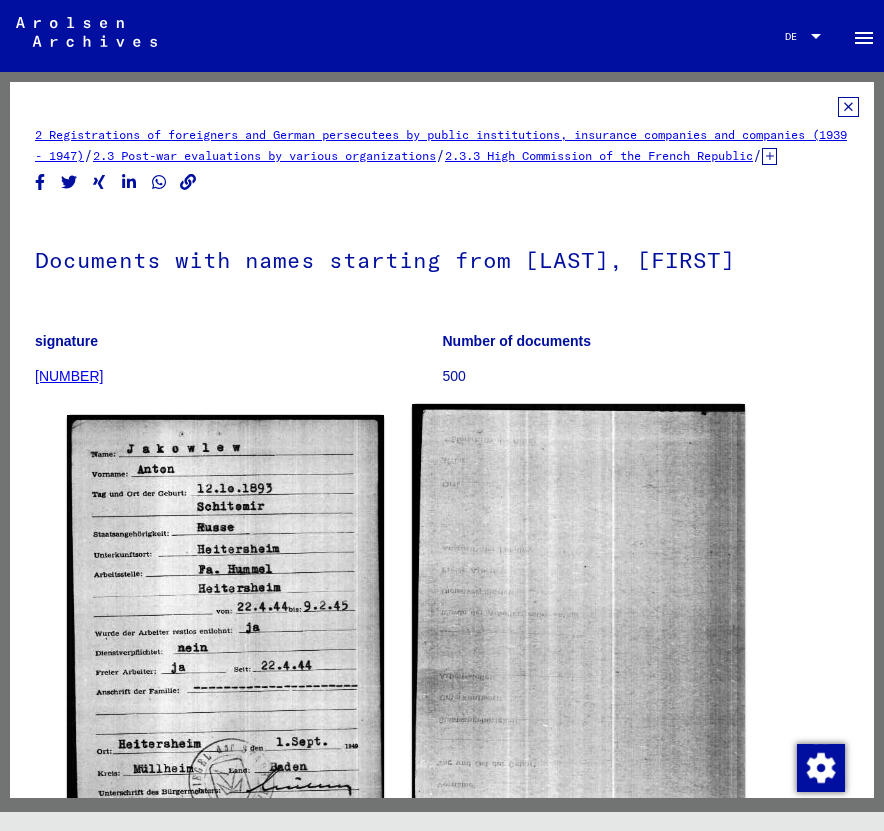 scroll, scrollTop: 0, scrollLeft: 0, axis: both 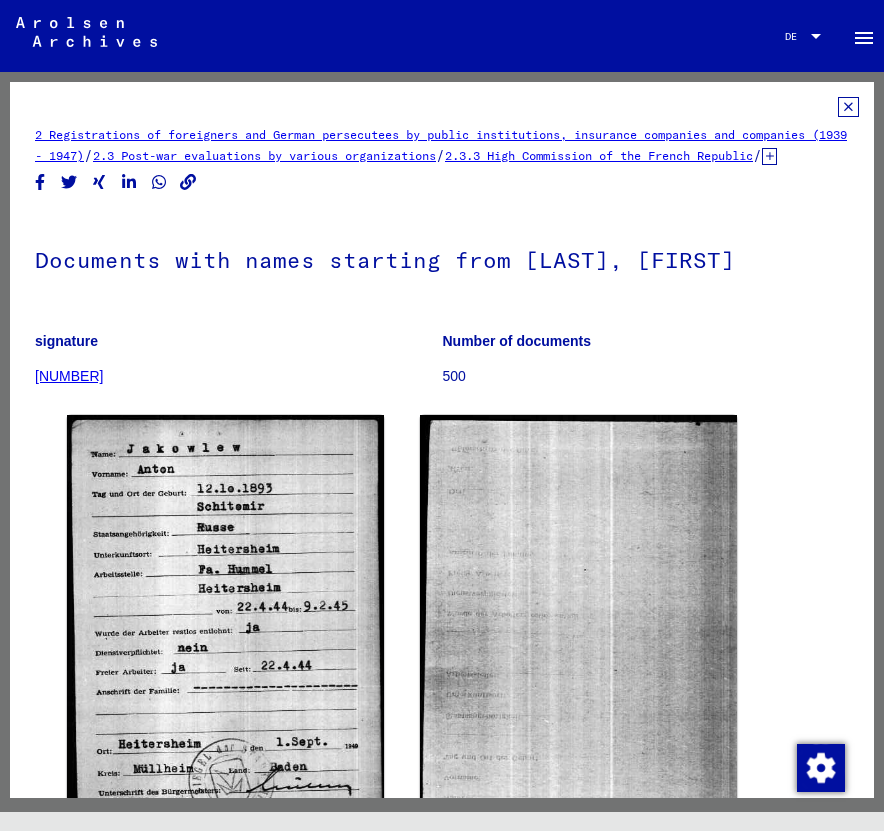 click 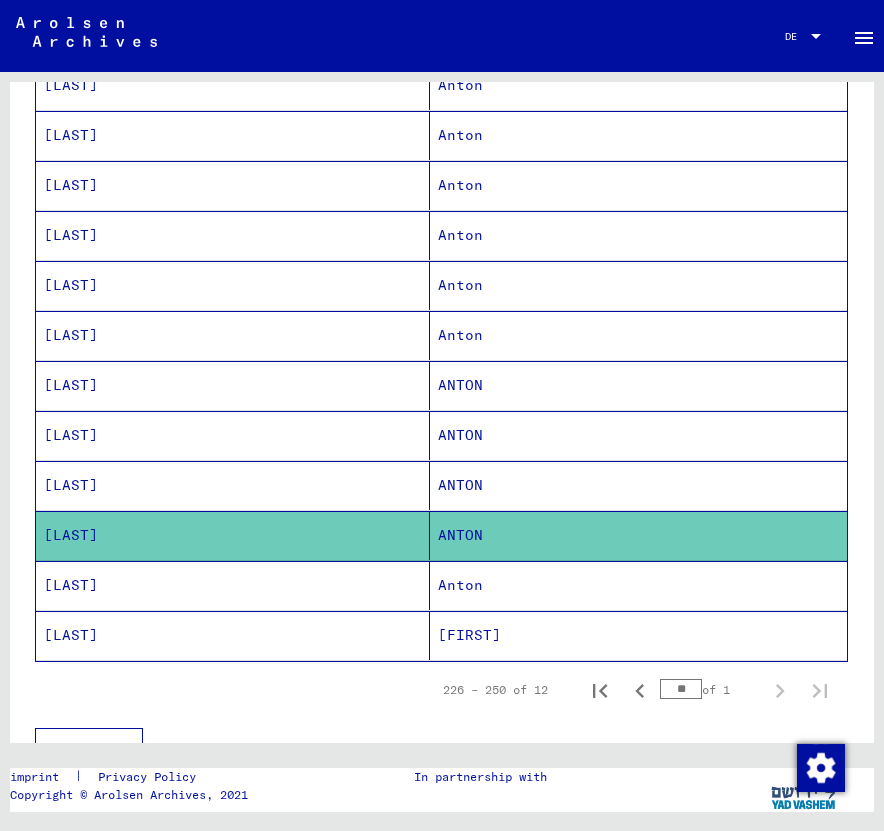 scroll, scrollTop: 434, scrollLeft: 0, axis: vertical 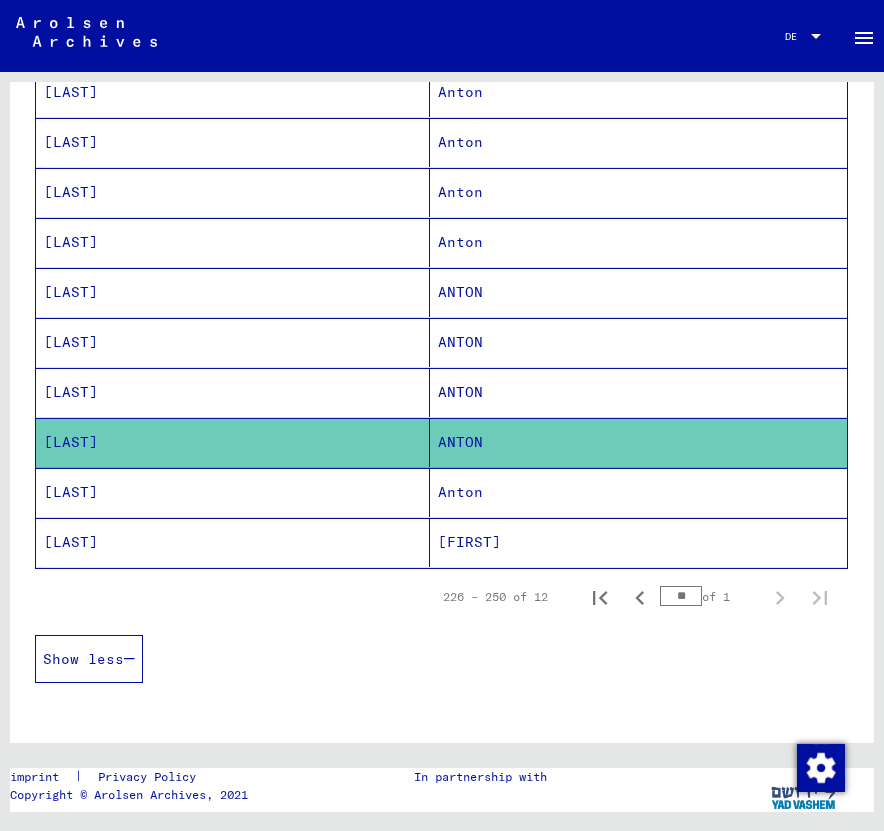 click on "[LAST]" at bounding box center [233, 542] 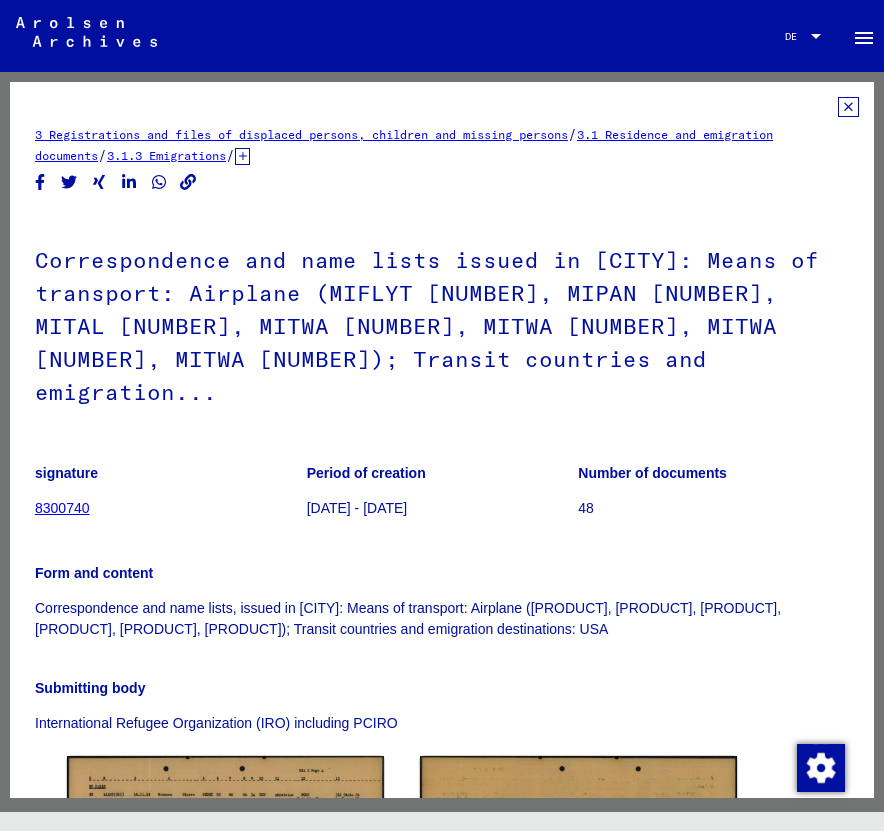 scroll, scrollTop: 0, scrollLeft: 0, axis: both 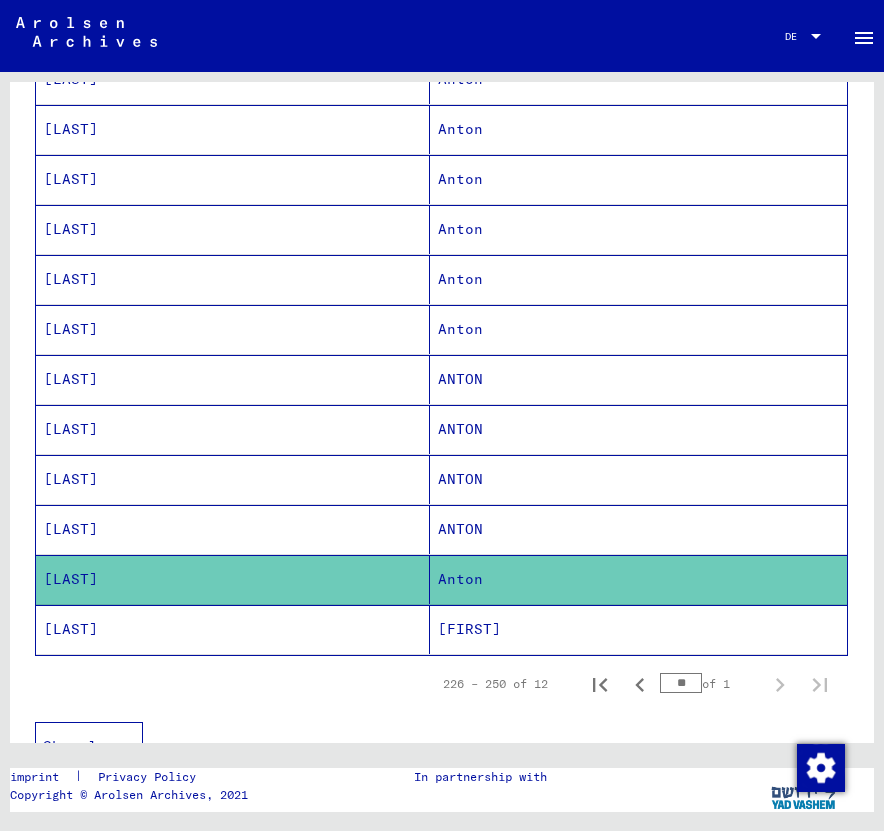 click on "[LAST]" 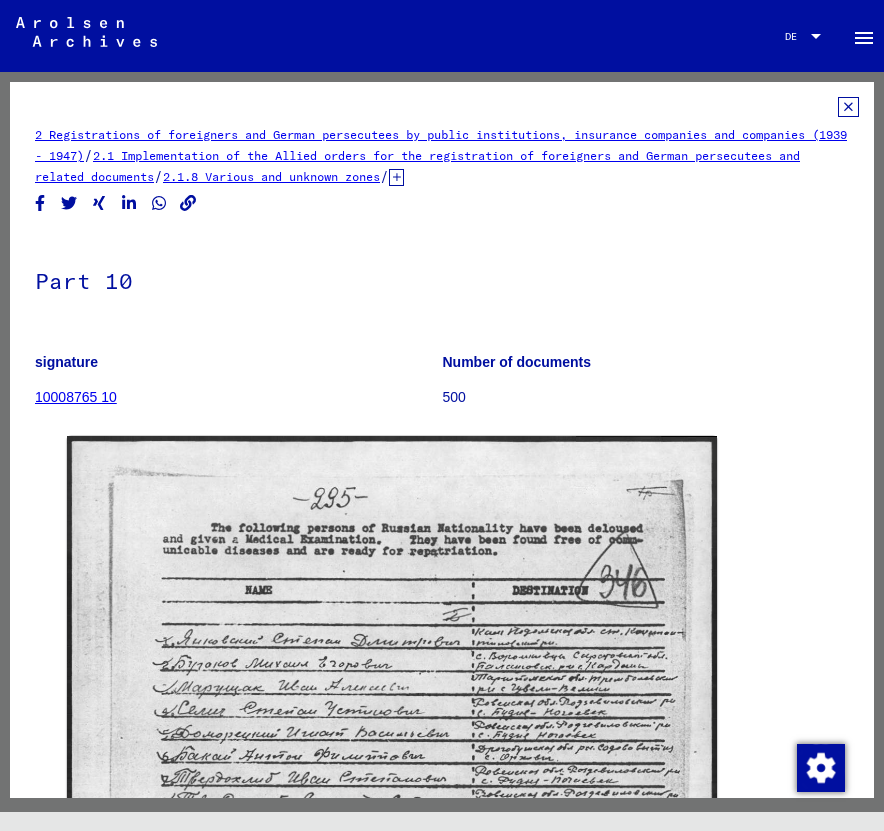 scroll, scrollTop: 0, scrollLeft: 0, axis: both 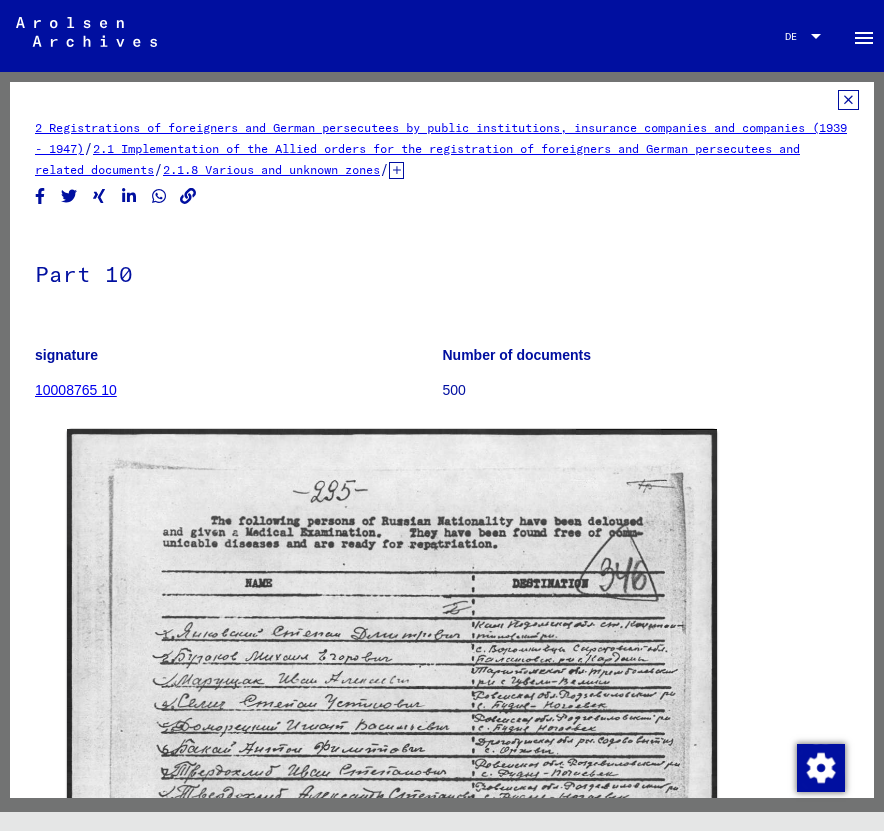click 